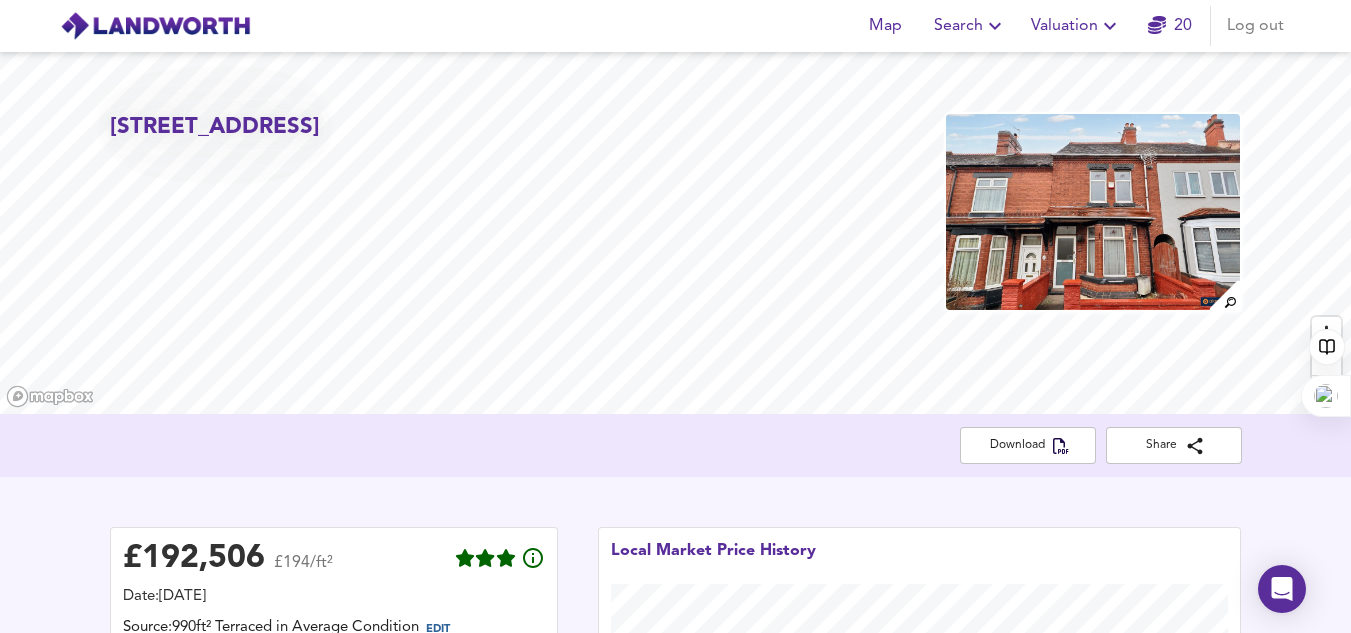 scroll, scrollTop: 0, scrollLeft: 0, axis: both 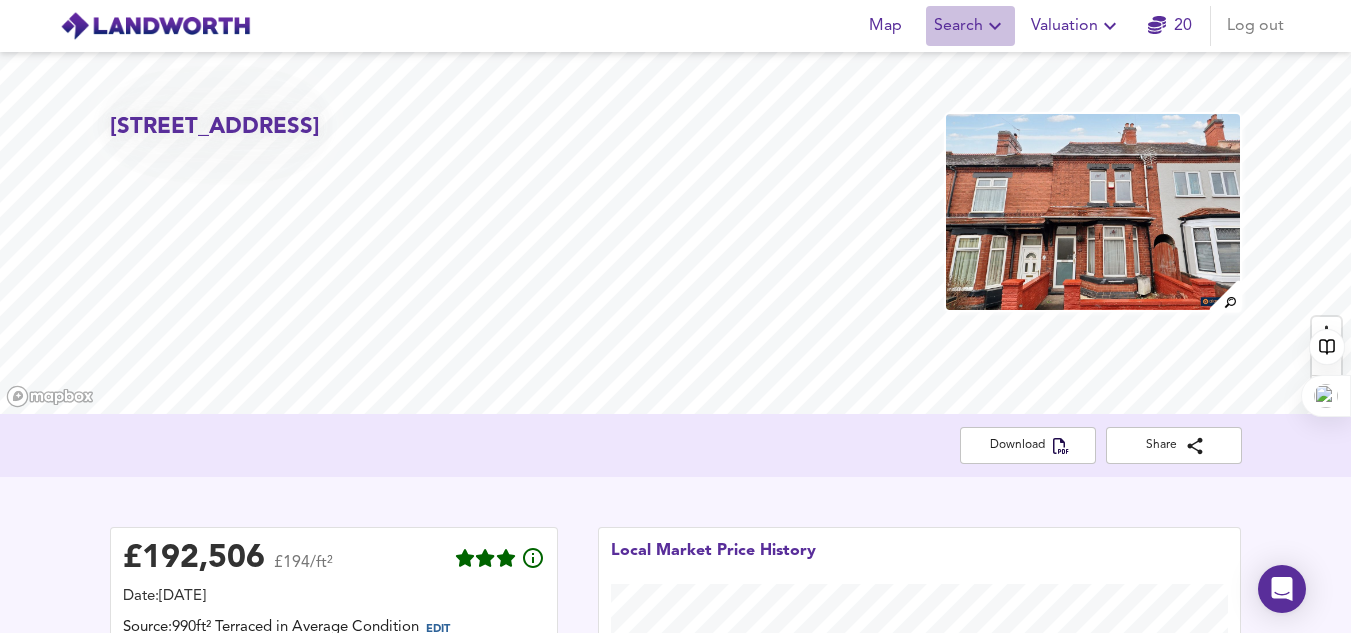 click 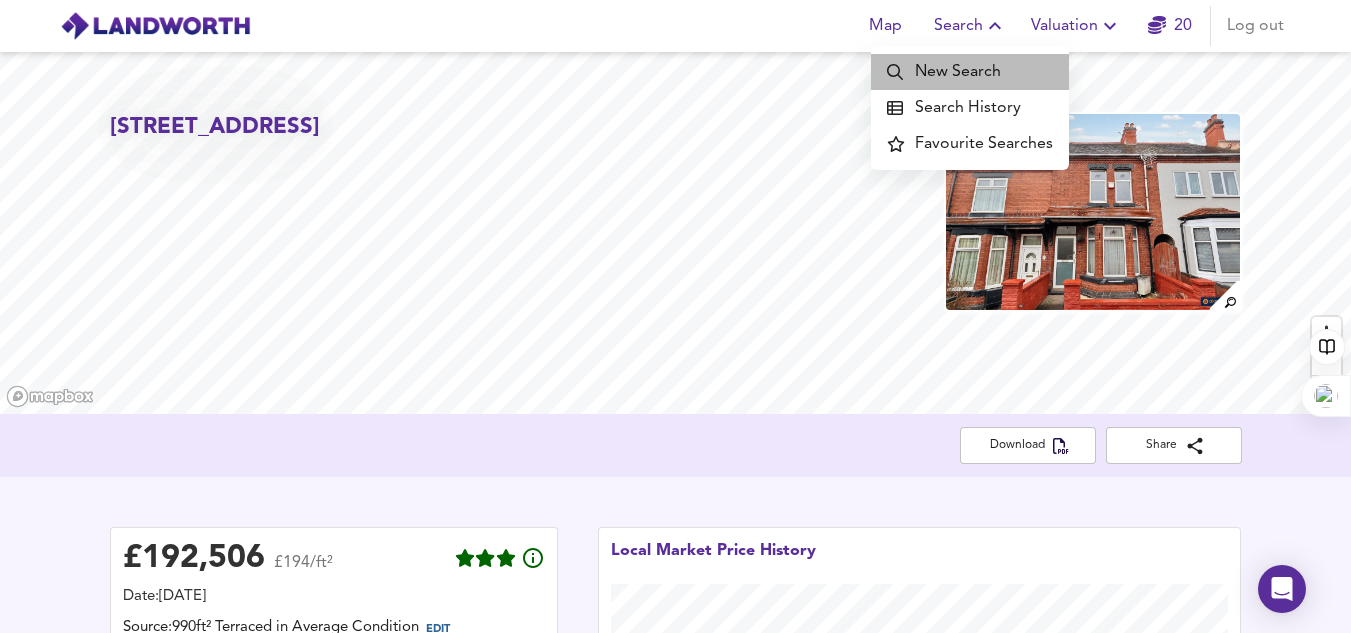 click on "New Search" at bounding box center (970, 72) 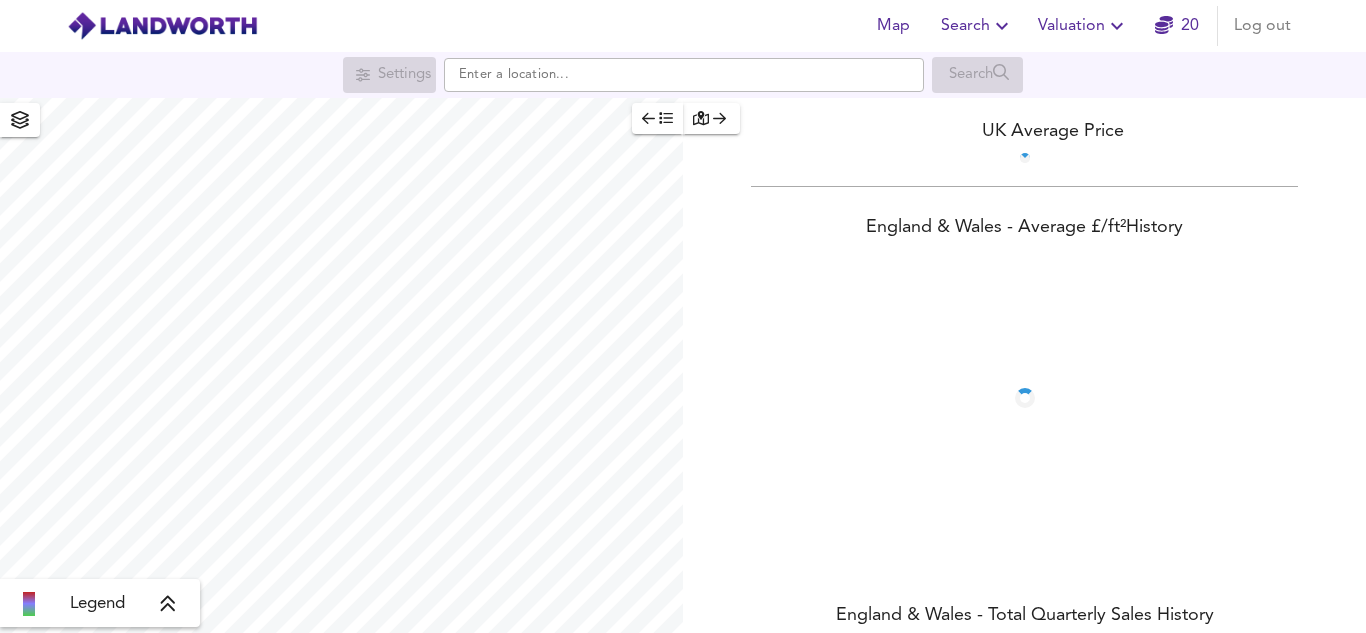 scroll, scrollTop: 0, scrollLeft: 0, axis: both 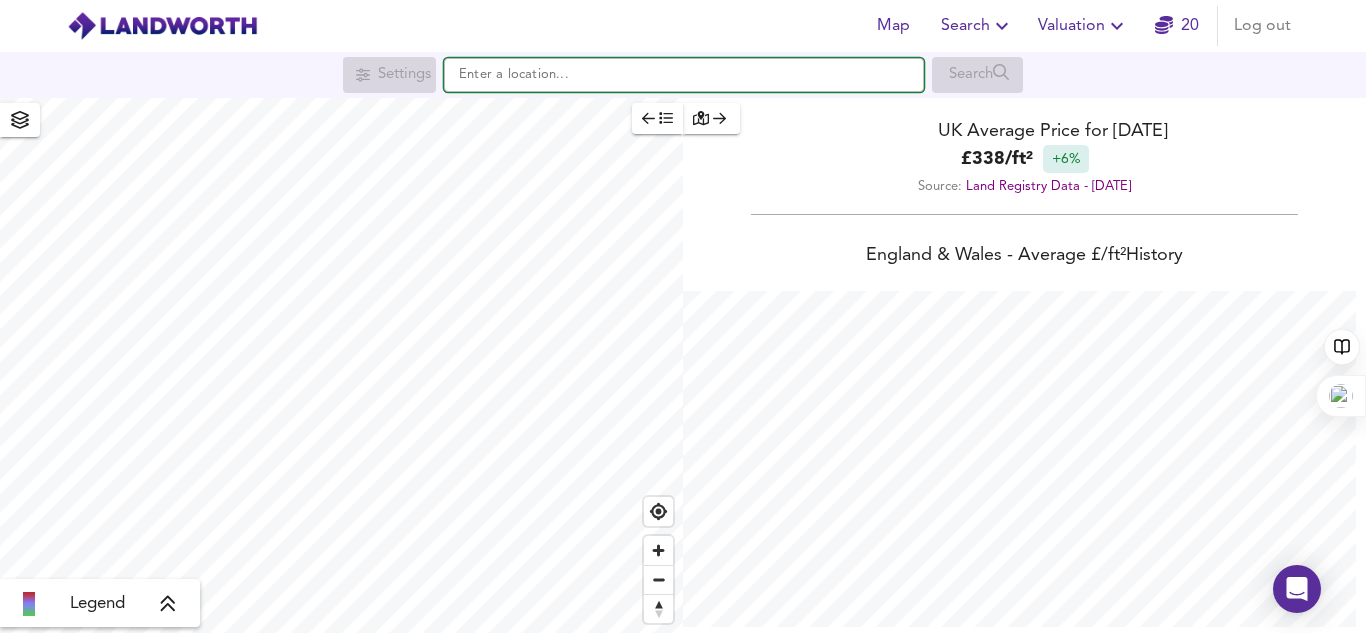 click at bounding box center (684, 75) 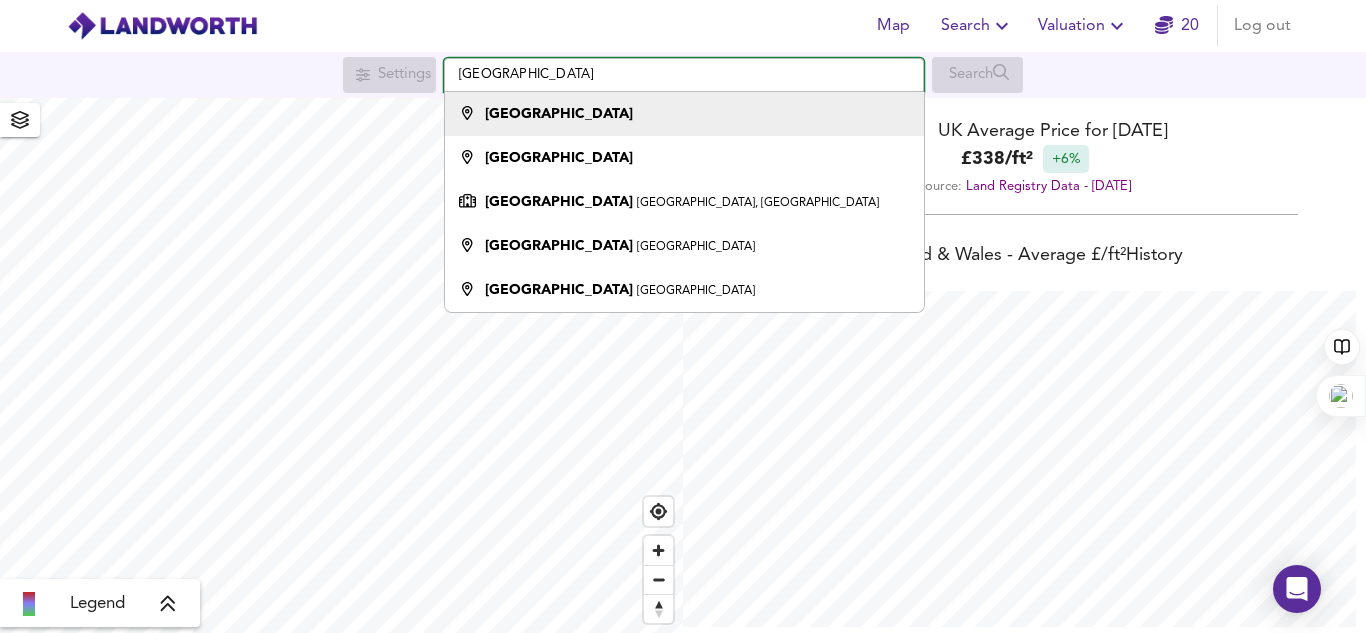 type on "[GEOGRAPHIC_DATA]" 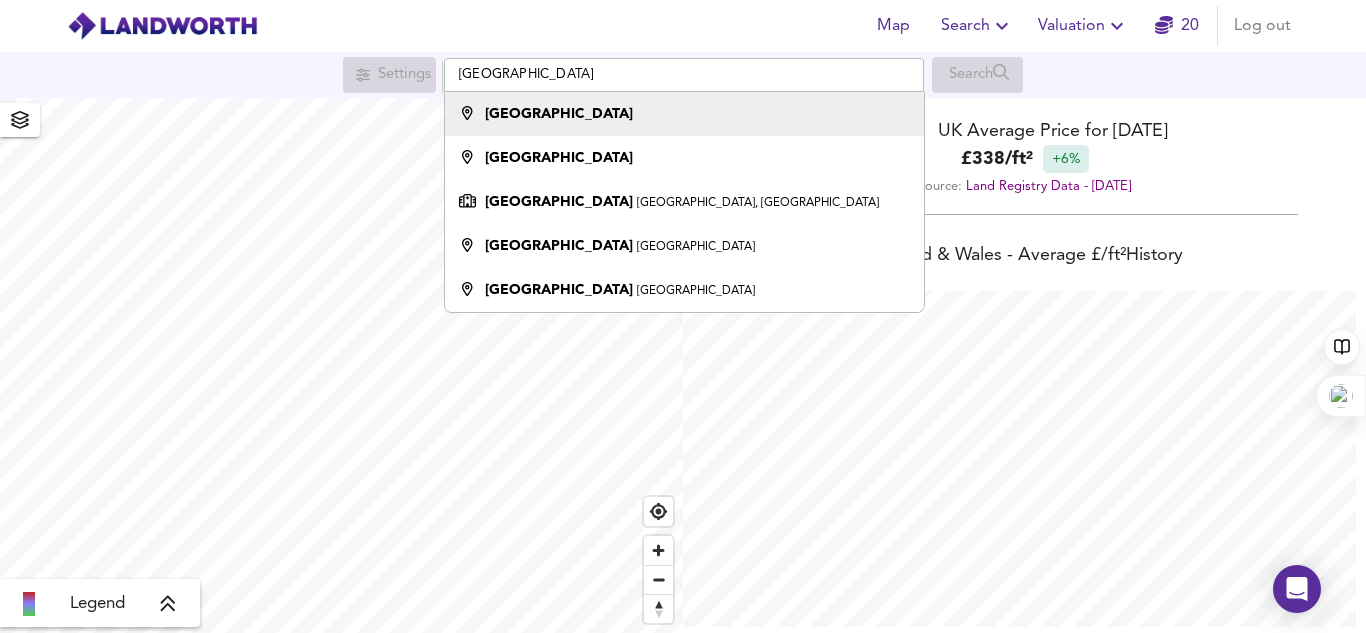 click on "[GEOGRAPHIC_DATA]" at bounding box center (559, 114) 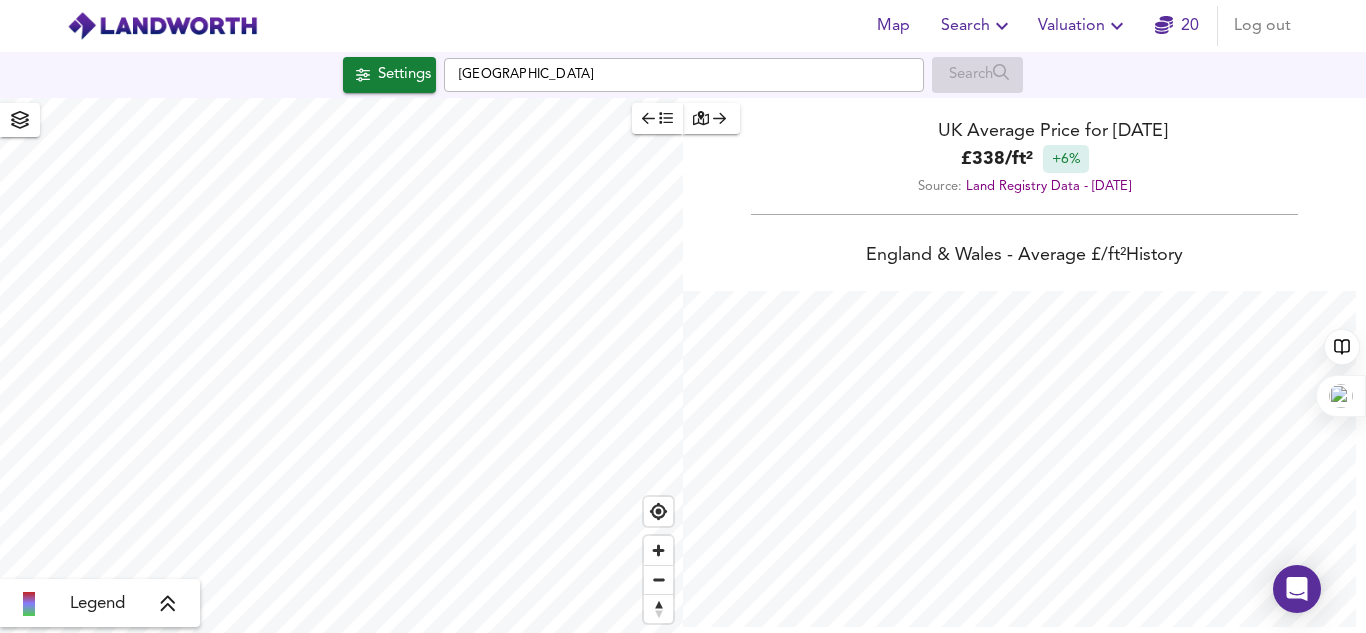 checkbox on "false" 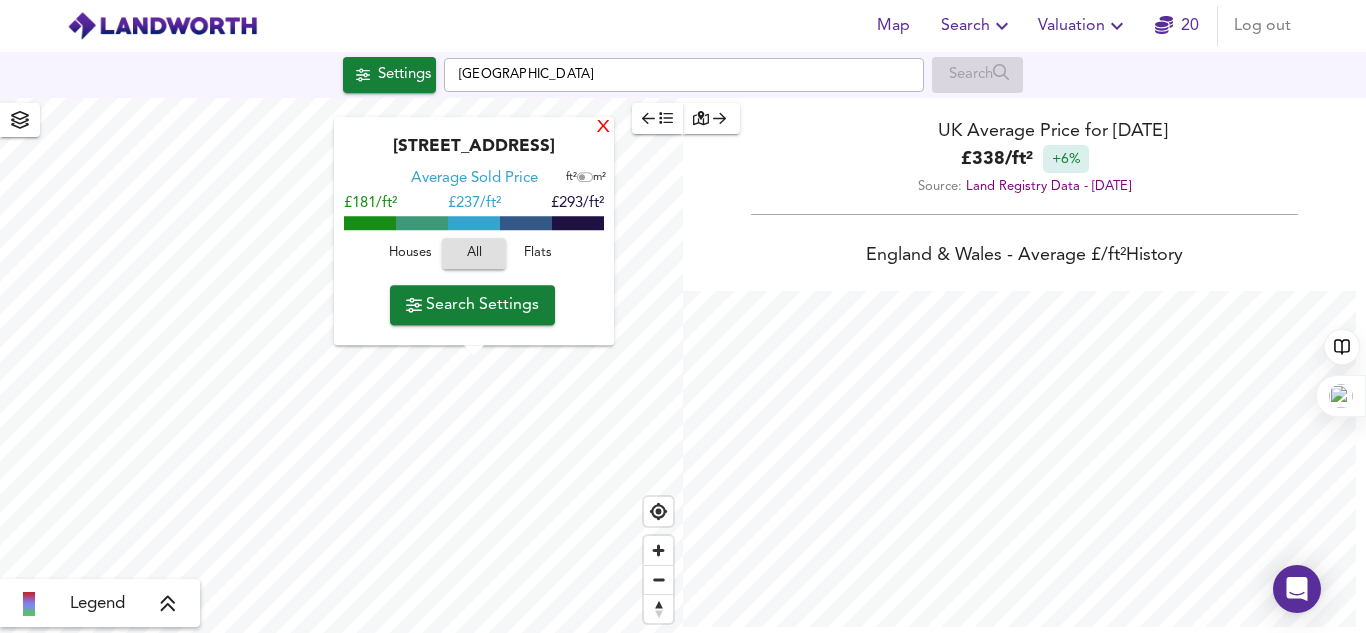 click on "X" at bounding box center [603, 128] 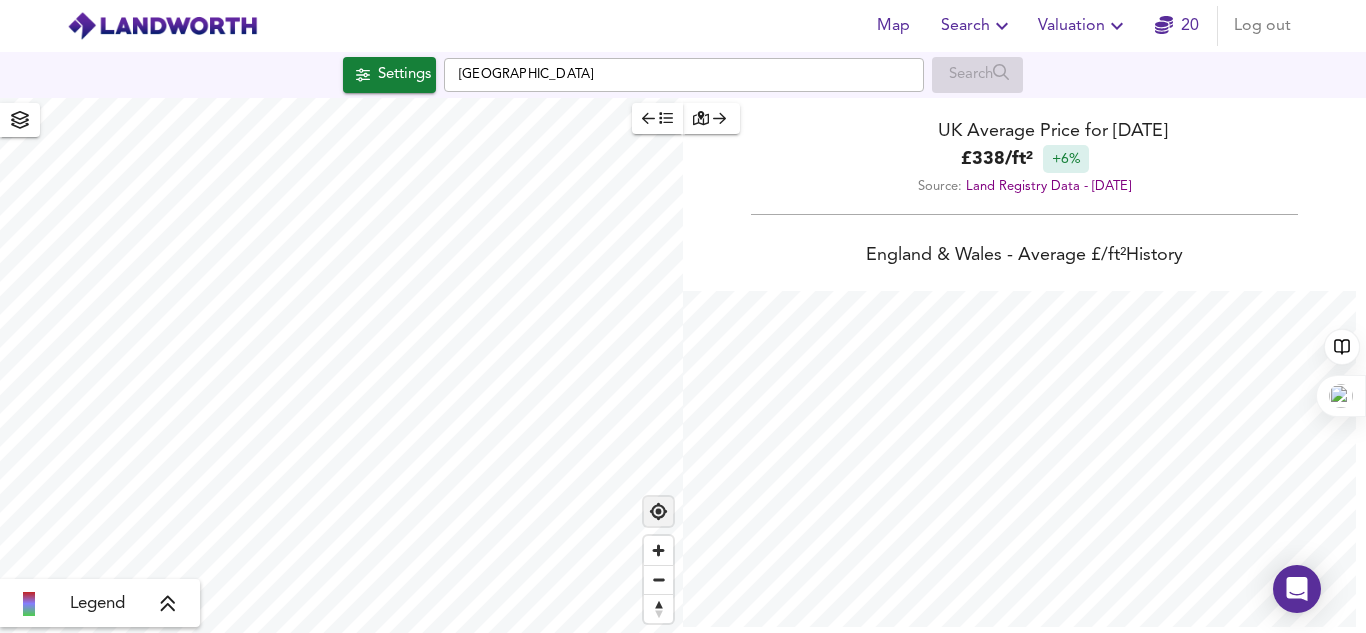 click at bounding box center (658, 511) 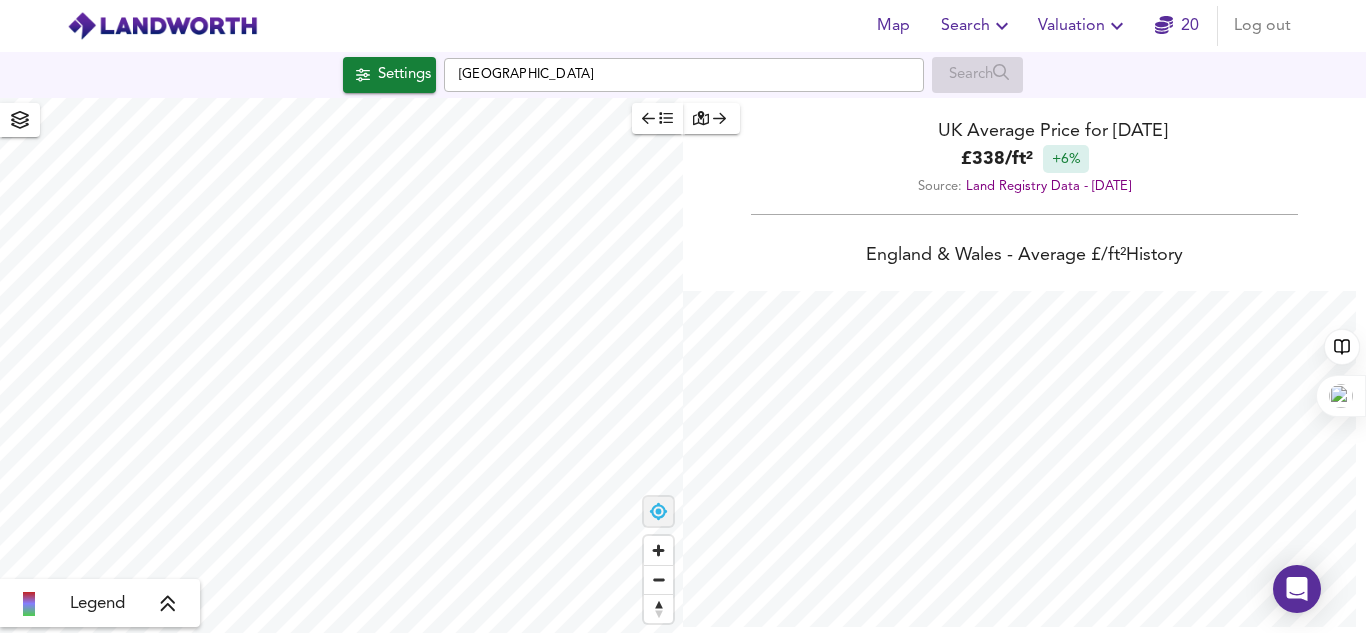 click at bounding box center (658, 511) 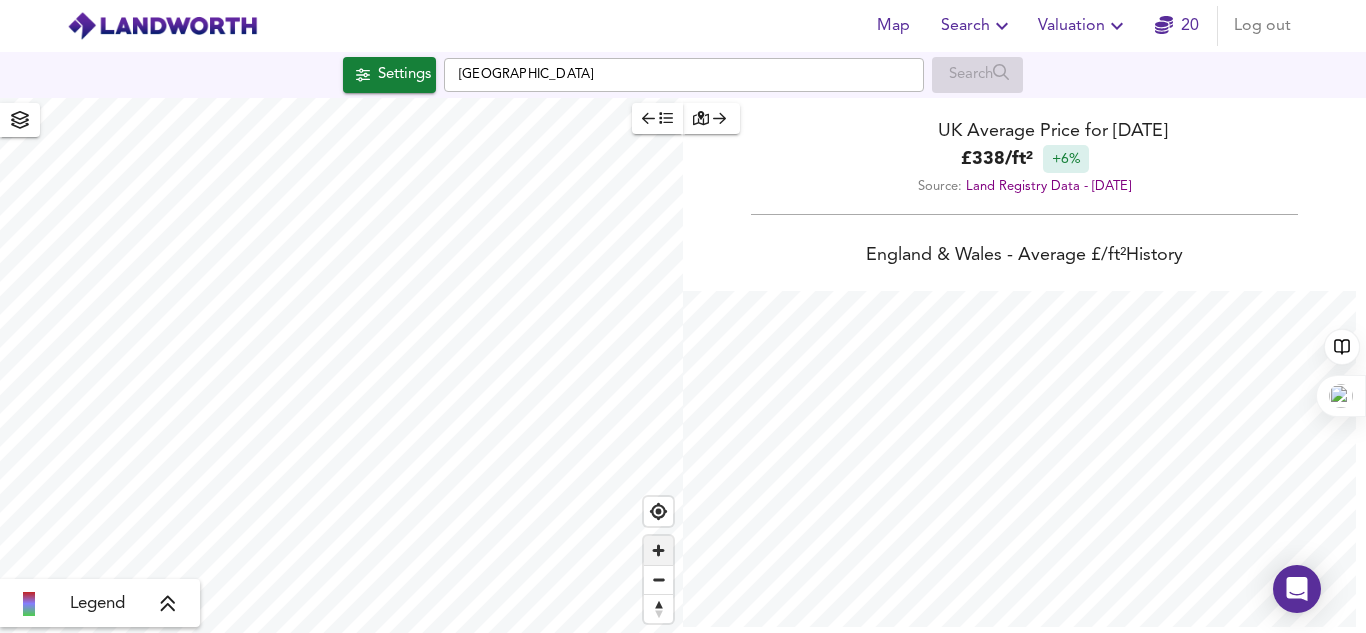 click at bounding box center [658, 550] 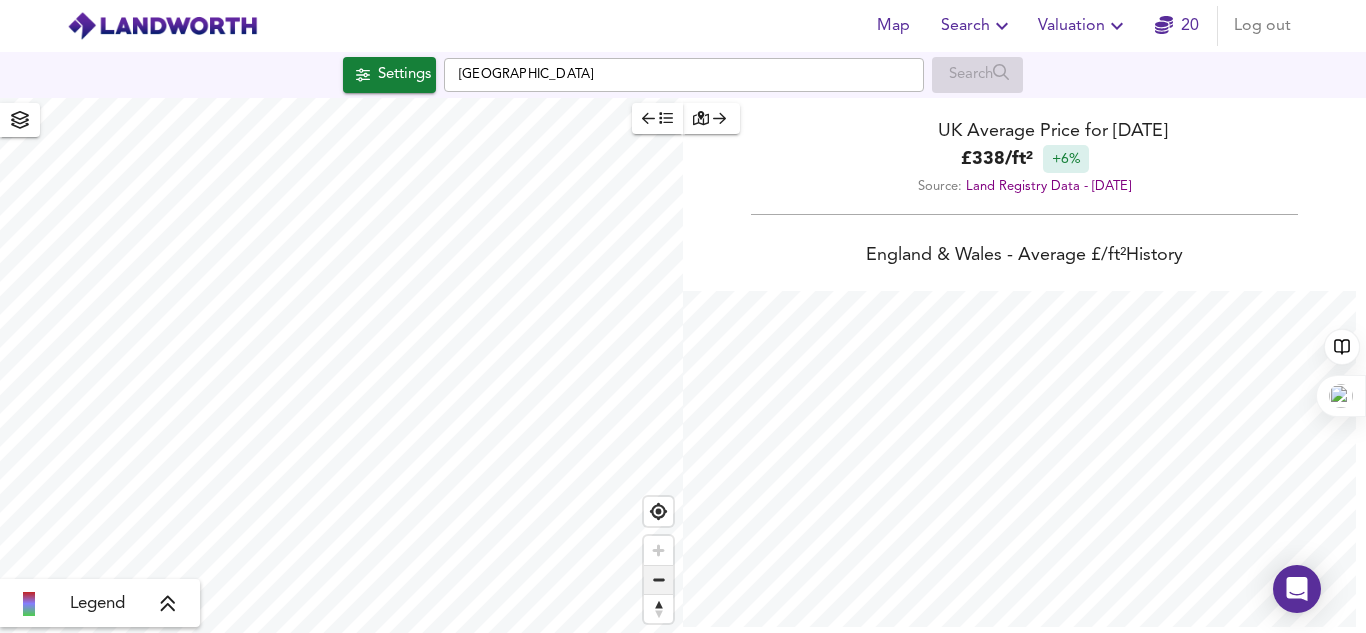click at bounding box center [658, 580] 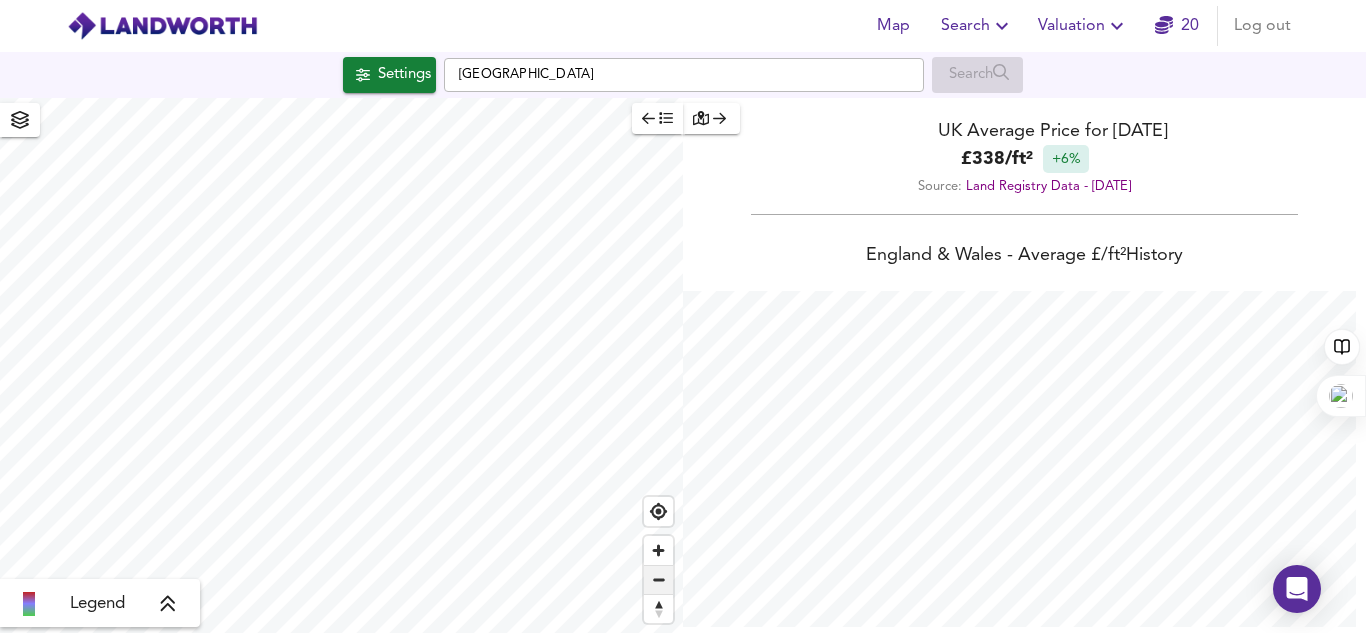click at bounding box center [658, 580] 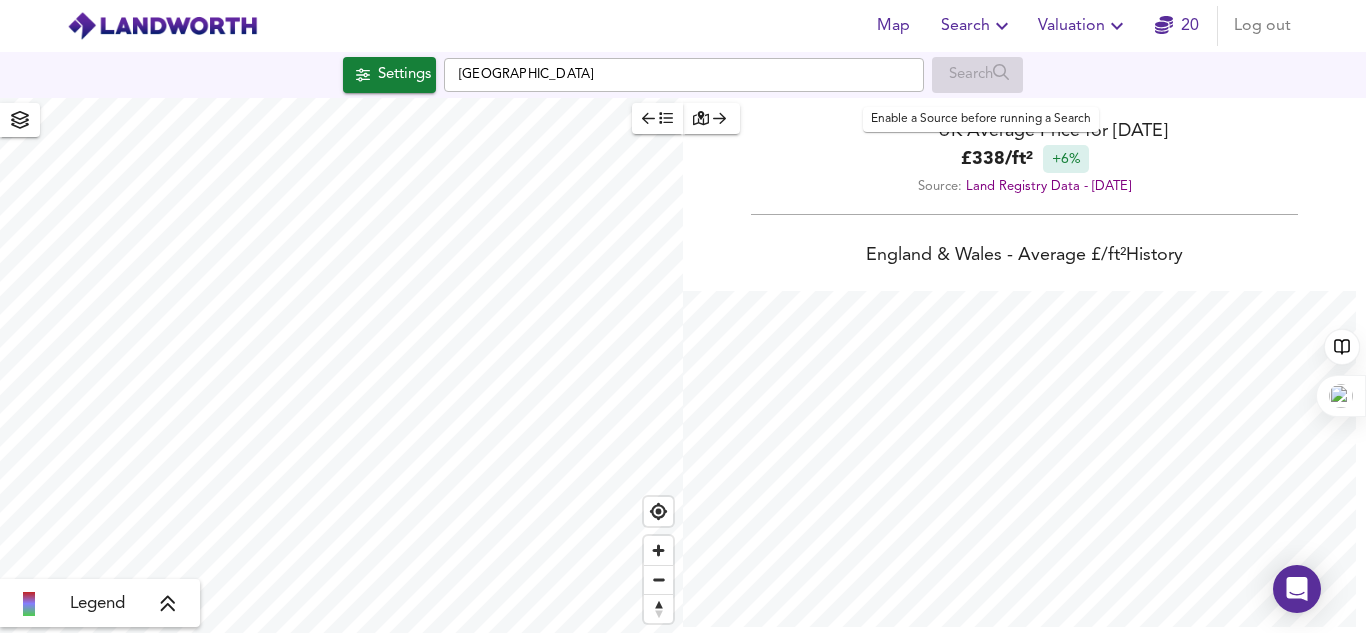 scroll, scrollTop: 633, scrollLeft: 1366, axis: both 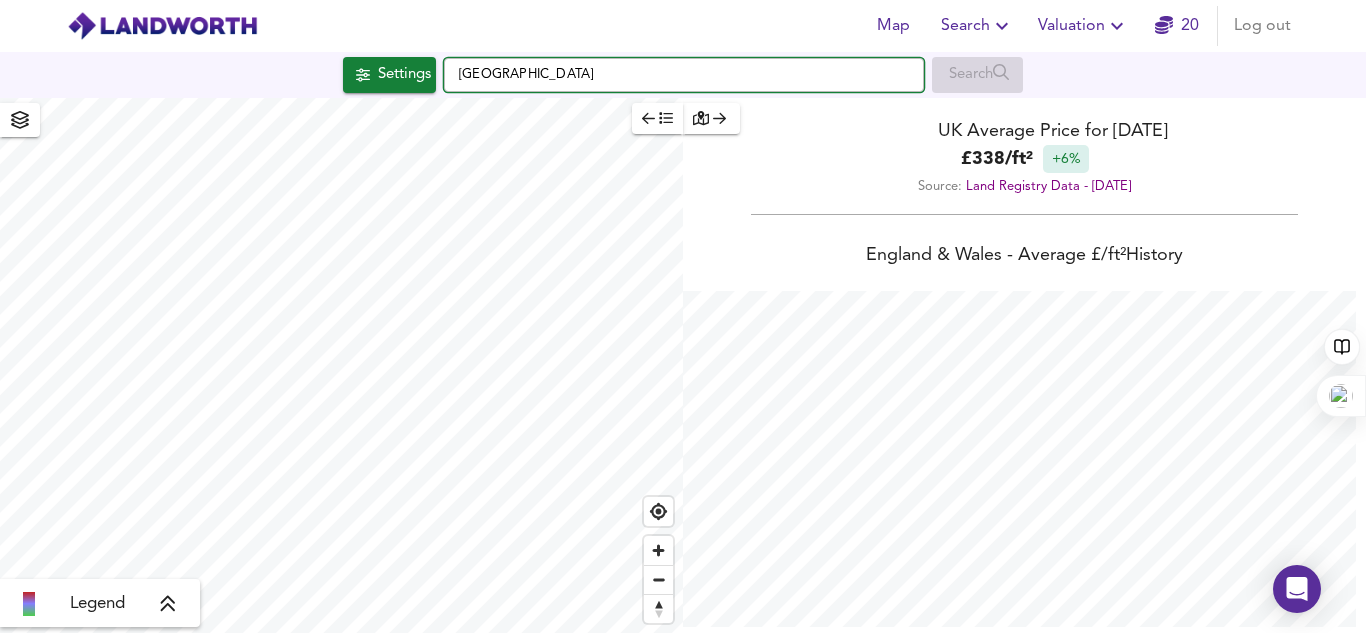 click on "[GEOGRAPHIC_DATA]" at bounding box center (684, 75) 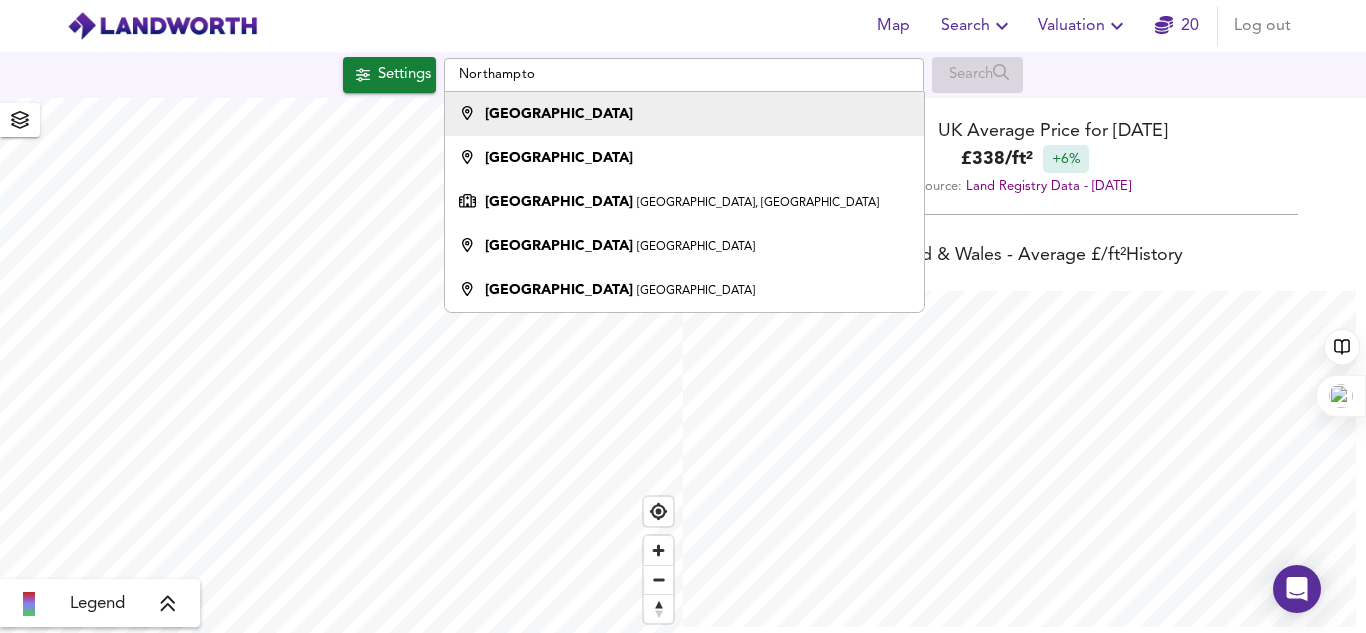 click on "[GEOGRAPHIC_DATA]" at bounding box center (679, 114) 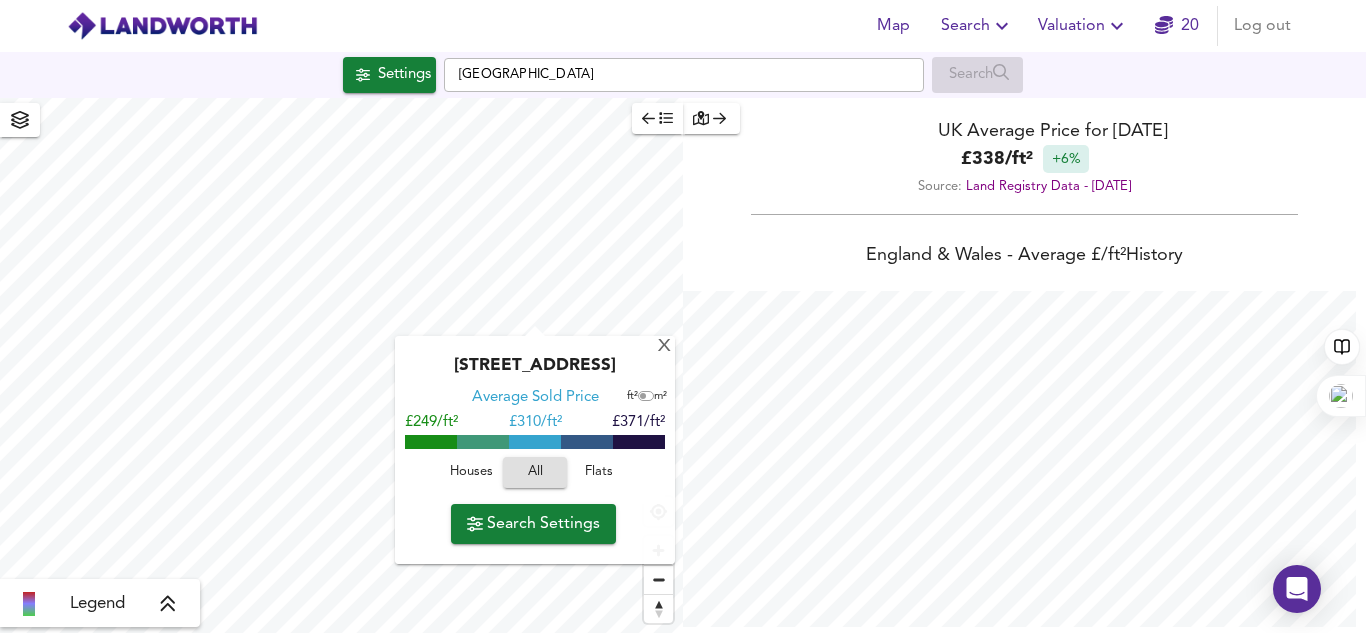 click 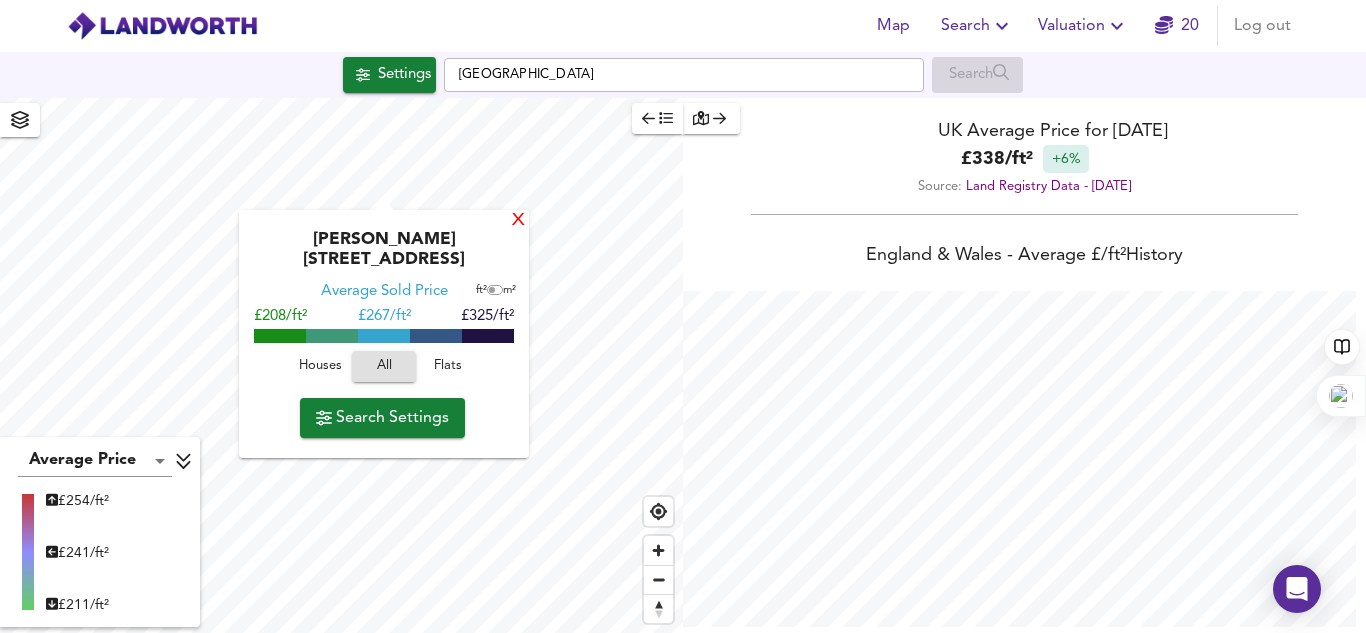 click on "X" at bounding box center (518, 221) 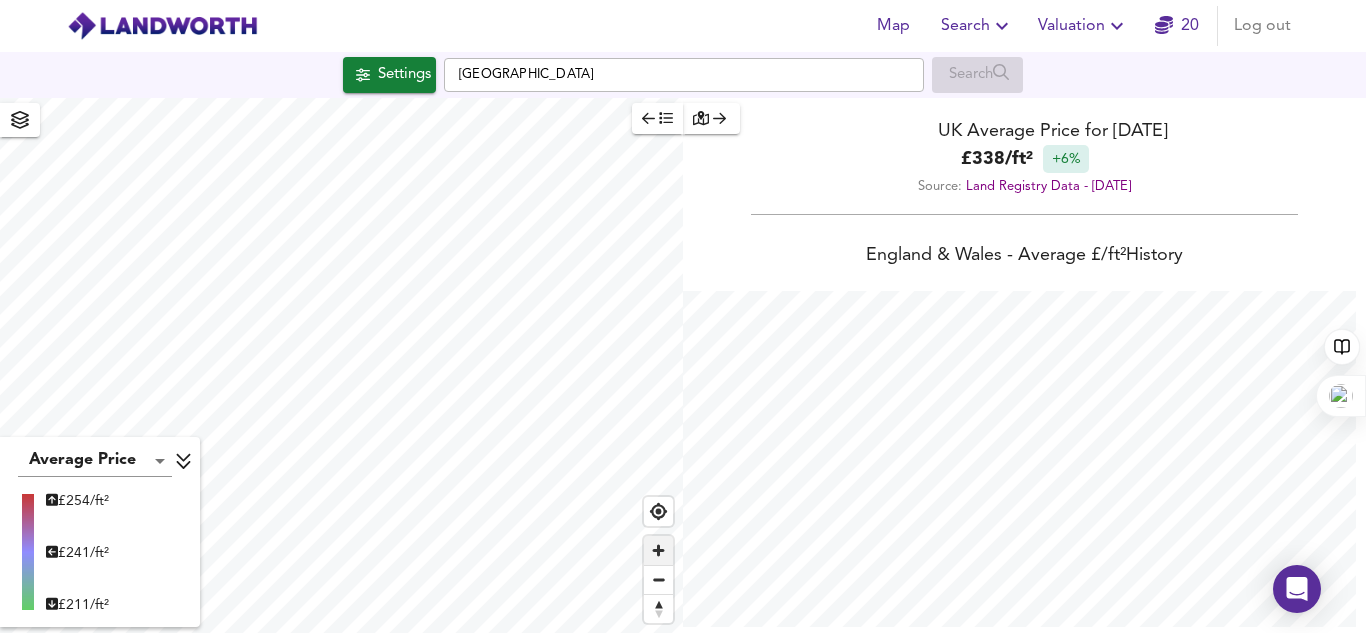click at bounding box center [658, 550] 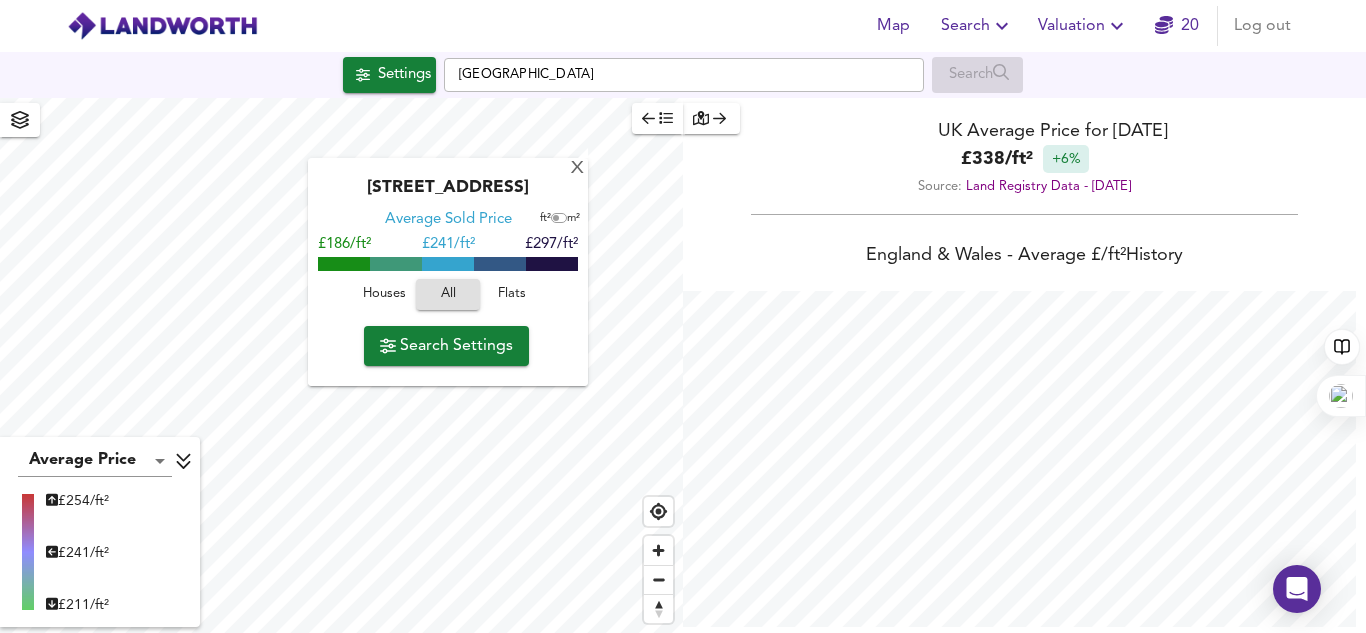 click on "[GEOGRAPHIC_DATA] Average Sold Price ft²   m² £186/ft² £ 241/ft² £297/ft² Houses All Flats    Search Settings" at bounding box center (448, 272) 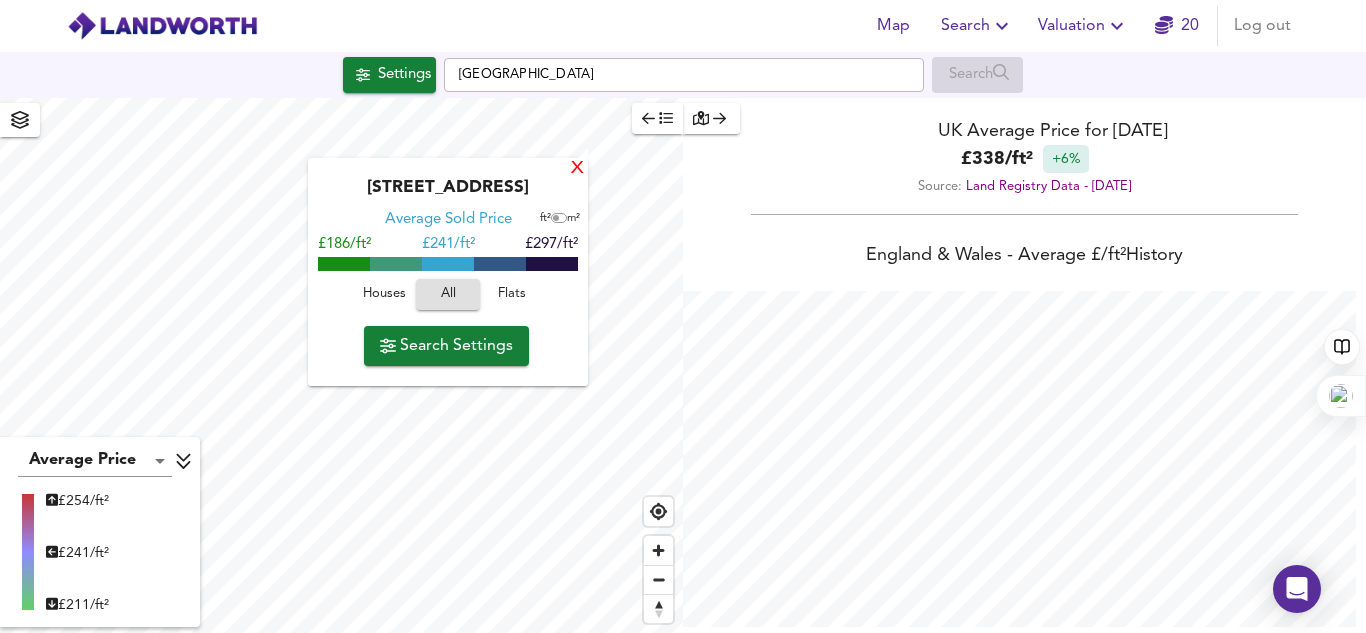 click on "X" at bounding box center (577, 169) 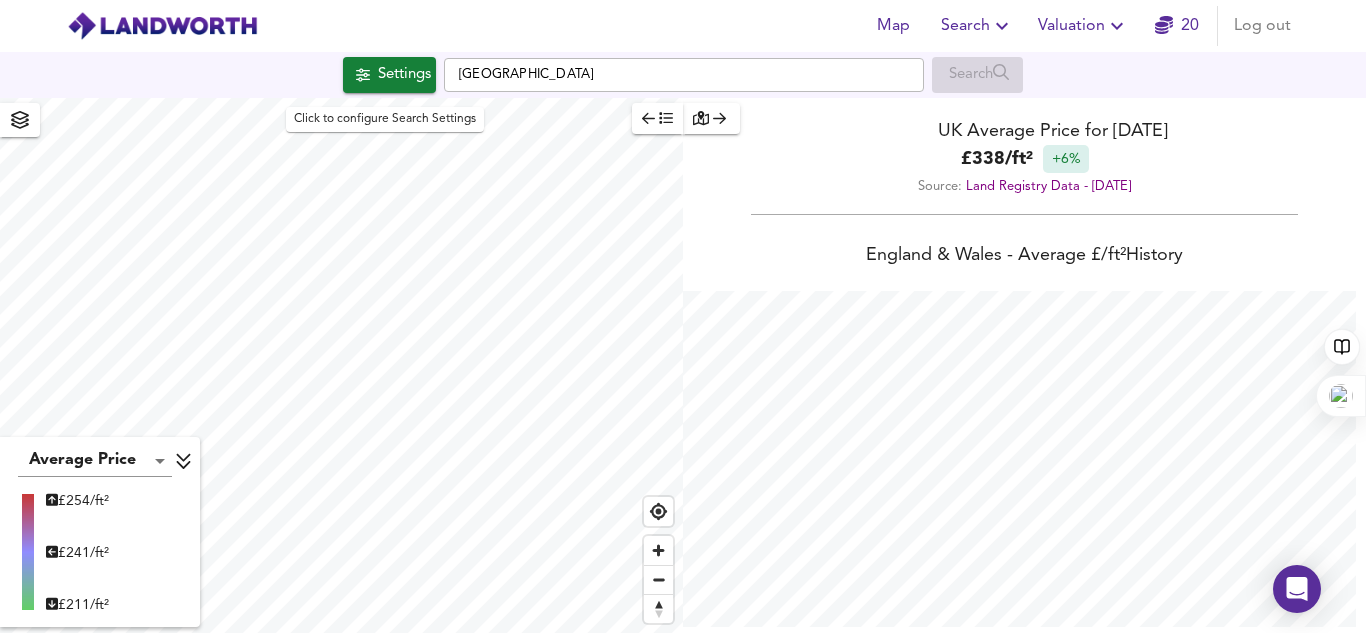 scroll, scrollTop: 633, scrollLeft: 1366, axis: both 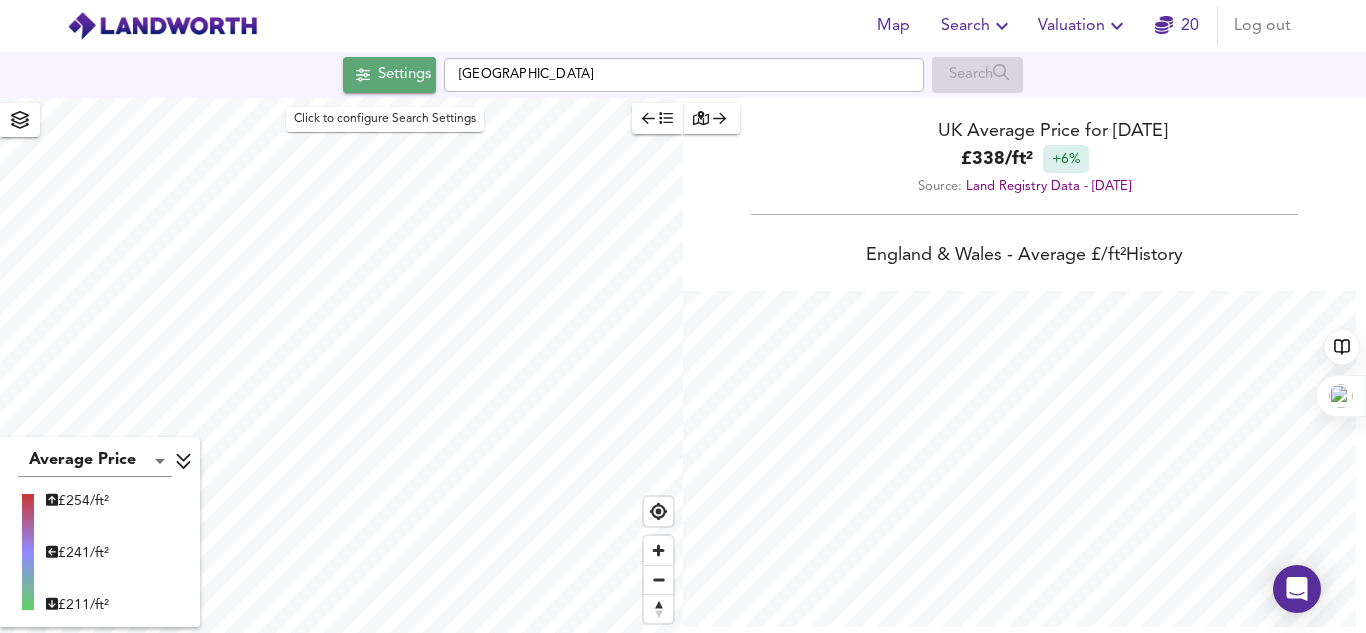 click 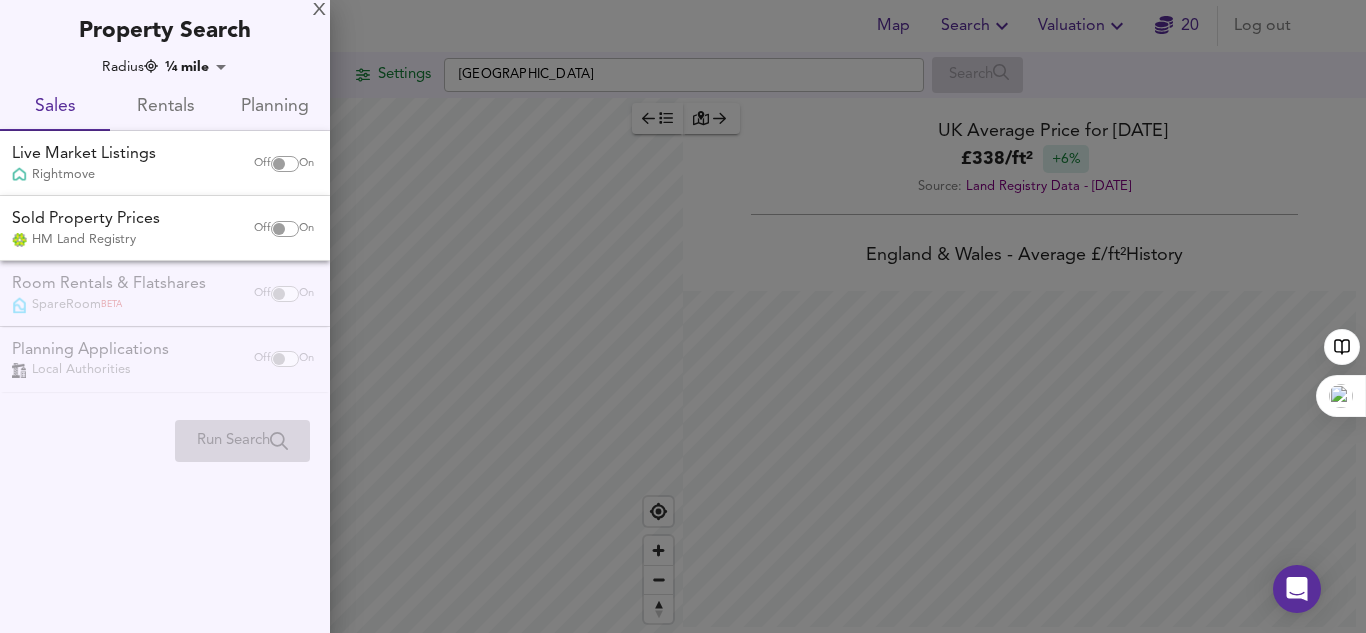 click on "Rightmove" at bounding box center [84, 175] 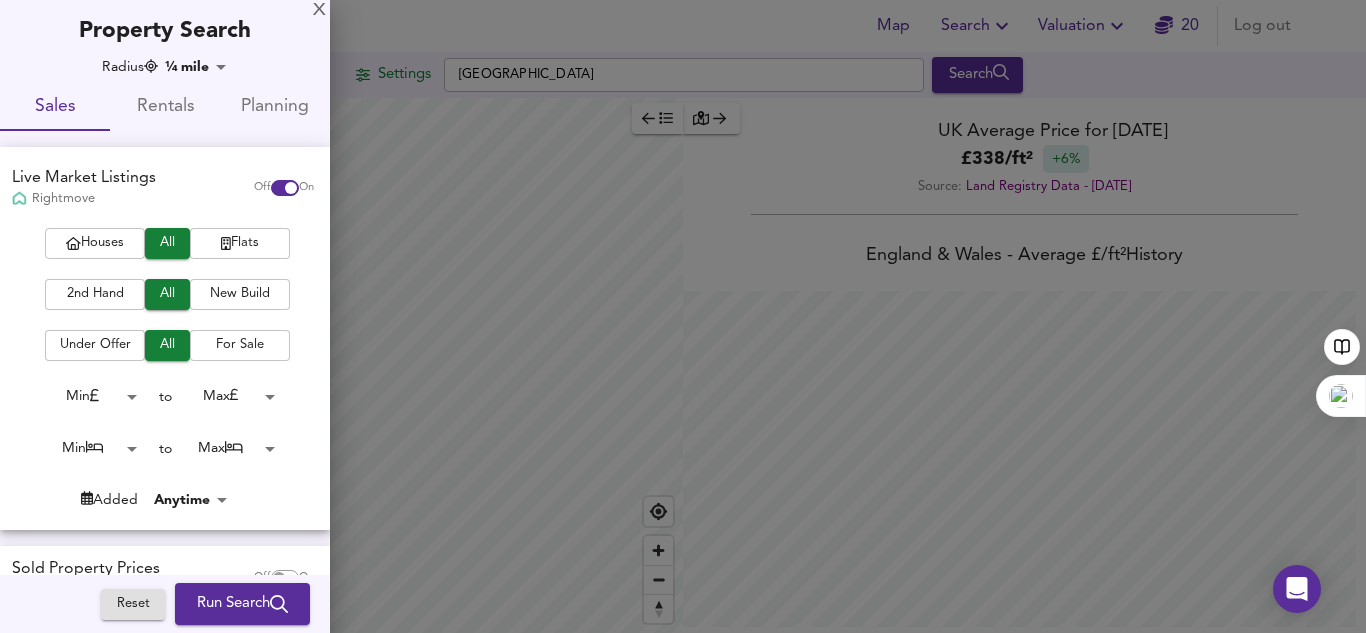 click on "Houses" at bounding box center [95, 243] 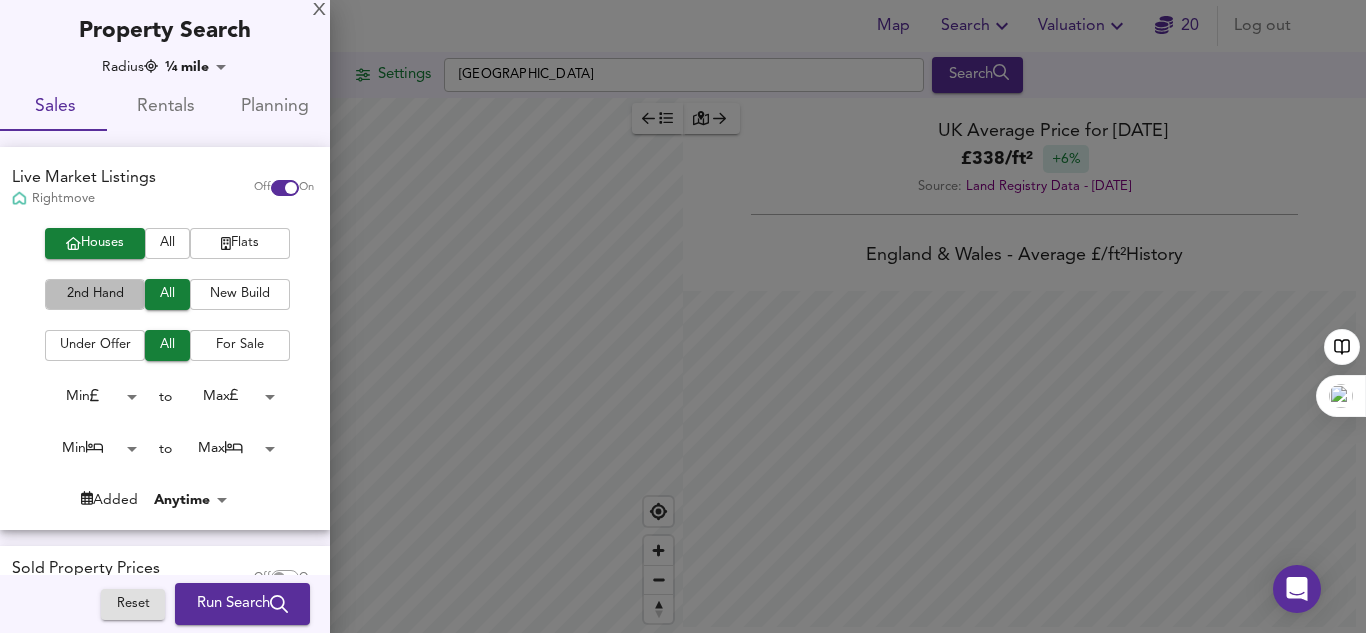 click on "2nd Hand" at bounding box center (95, 294) 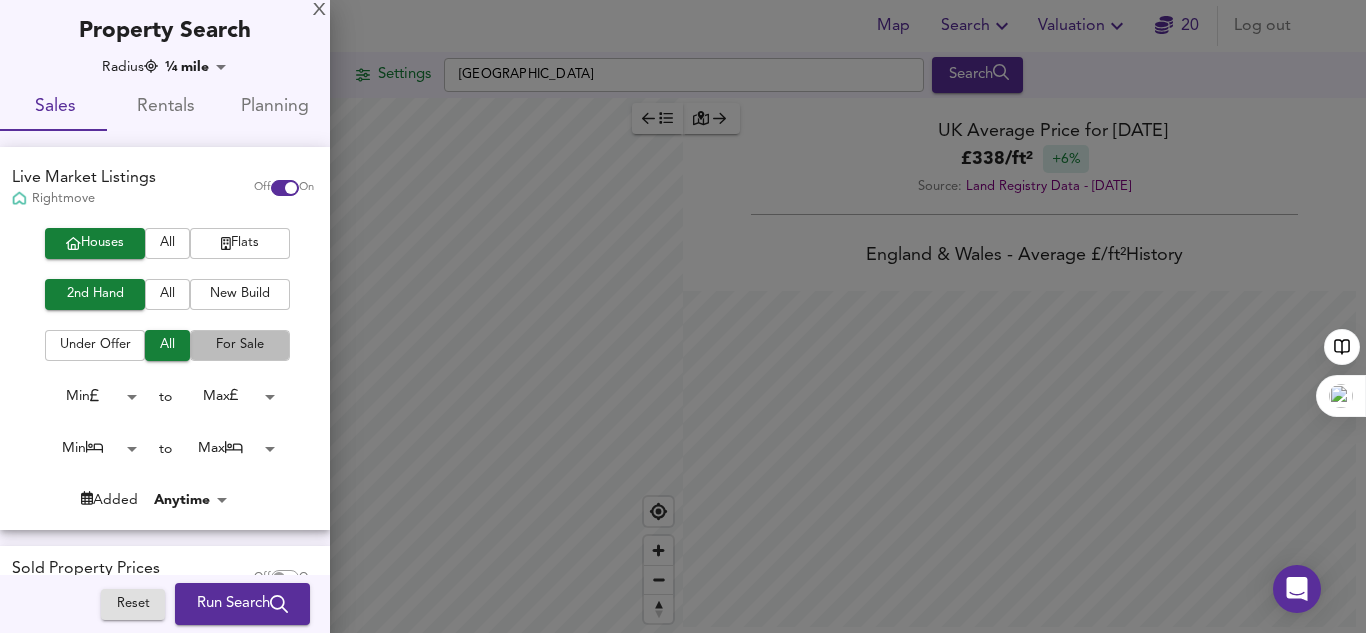 click on "For Sale" at bounding box center (240, 345) 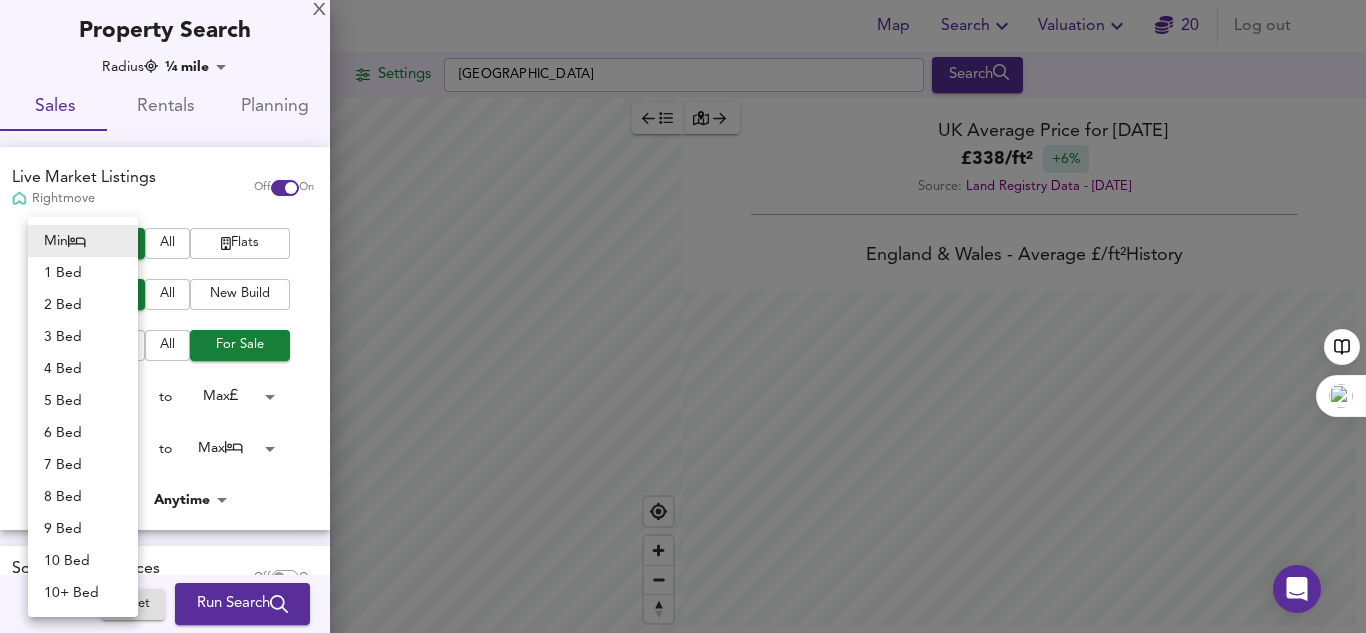click on "Map Search Valuation    20 Log out        Settings     [GEOGRAPHIC_DATA]        Search              Average Price landworth    £ 254/ft²    £ 241/ft²    £ 211/ft²     UK Average Price   for [DATE] £ 338 / ft²      +6% Source:   Land Registry Data - [DATE] [GEOGRAPHIC_DATA] & [GEOGRAPHIC_DATA] - Average £/ ft²  History [GEOGRAPHIC_DATA] & [GEOGRAPHIC_DATA] - Total Quarterly Sales History X Map Settings Basemap          Default hybrid Heatmap          Average Price landworth 2D   View Dynamic Heatmap   On Show Postcodes Show Boroughs 2D 3D Find Me X Property Search Radius   ¼ mile 402 Sales Rentals Planning    Live Market Listings   Rightmove Off   On    Houses All   Flats 2nd Hand All New Build Under Offer All For Sale Min   0 to Max   200000000   Min   0 to Max   50   Added Anytime -1    Sold Property Prices   HM Land Registry Off   On     Room Rentals & Flatshares   SpareRoom   BETA Off   On     Planning Applications Local Authorities Off   On  Reset" at bounding box center [683, 316] 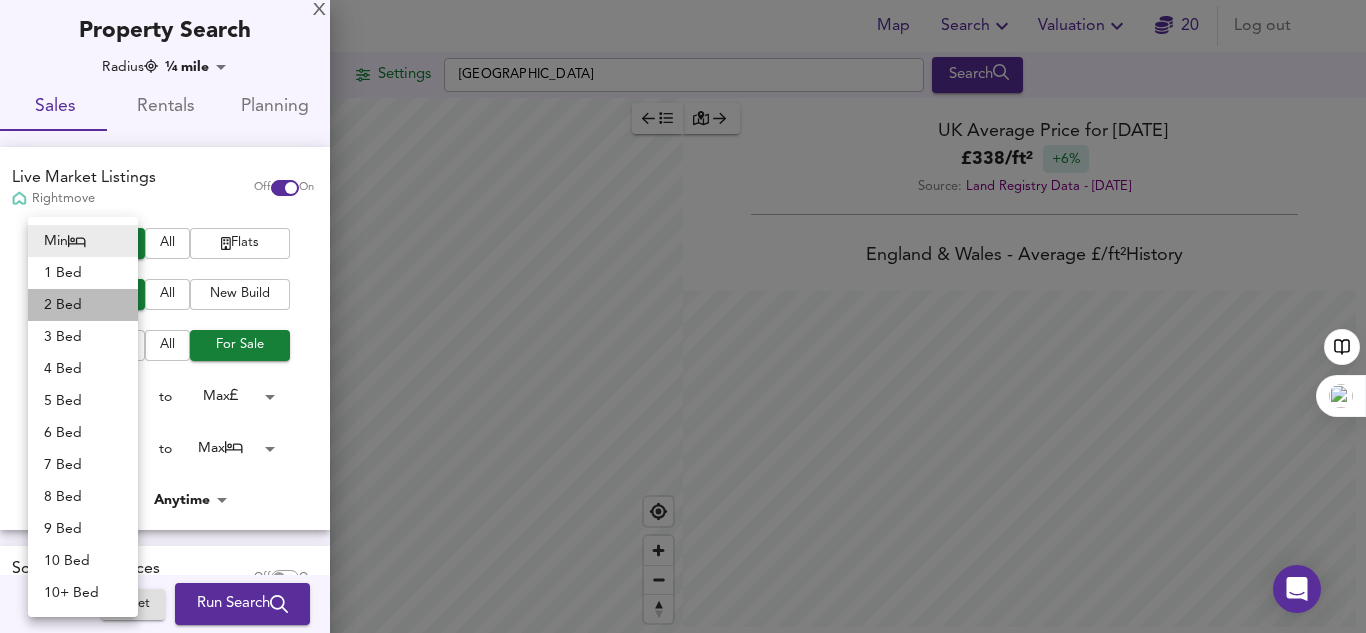 click on "2 Bed" at bounding box center [83, 305] 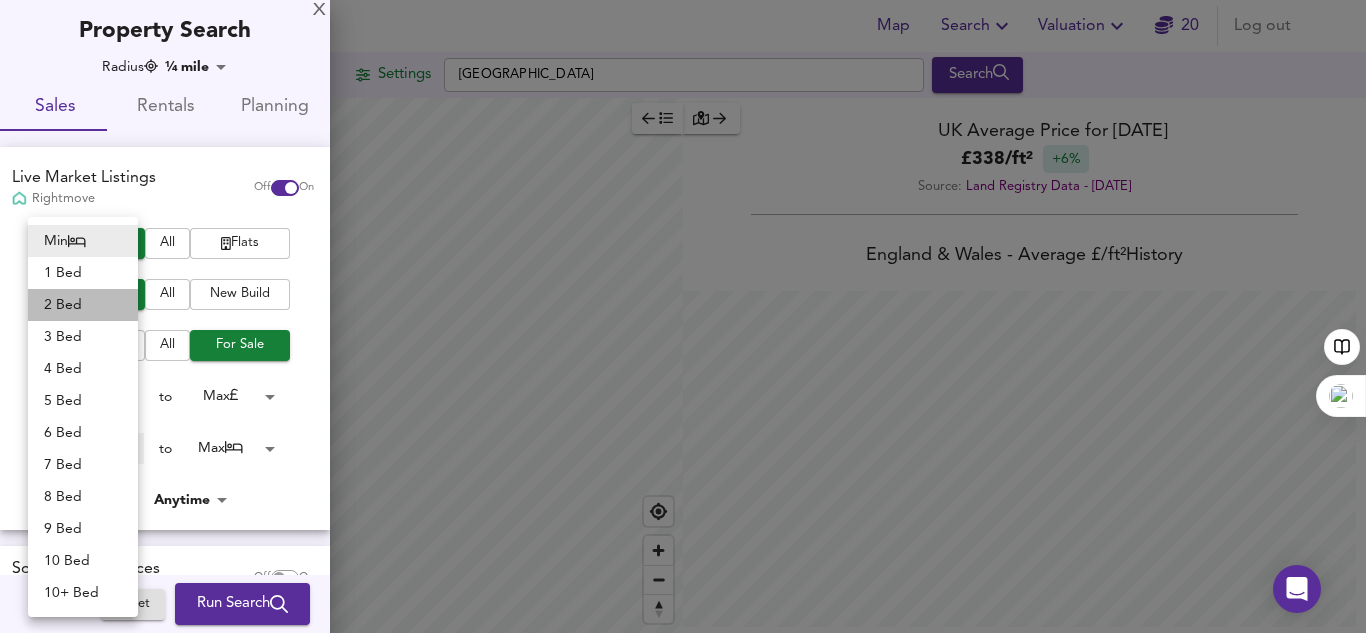 type on "2" 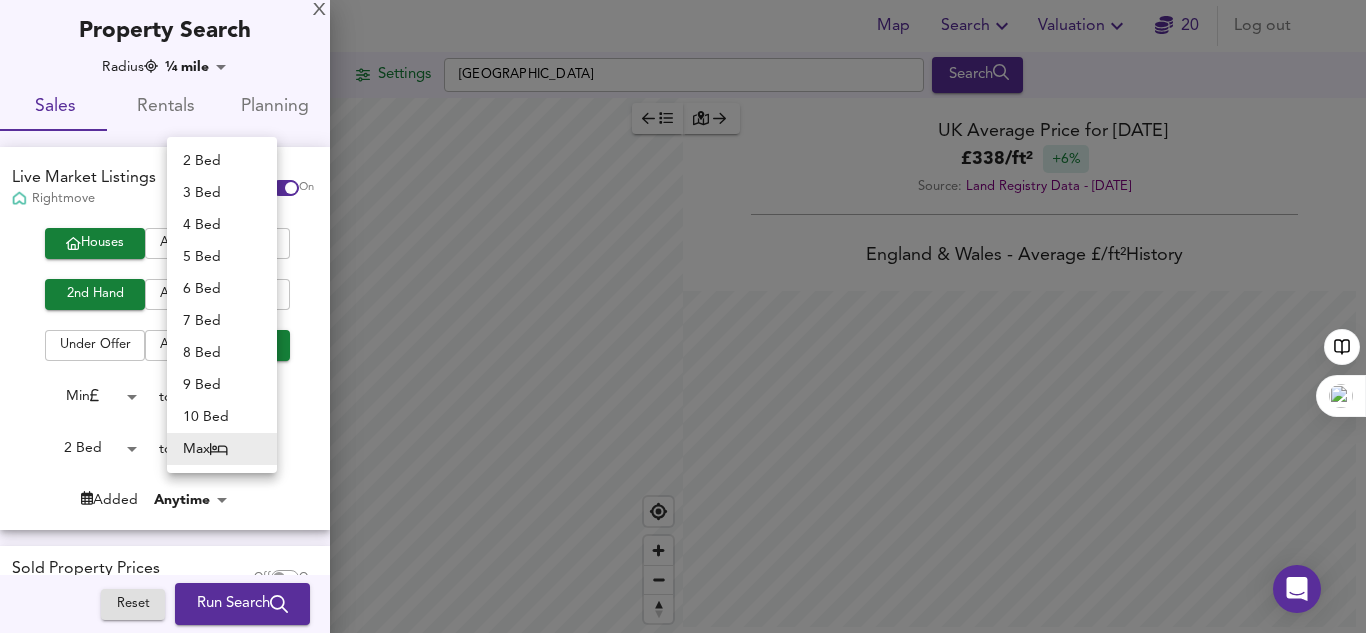 click on "Map Search Valuation    20 Log out        Settings     [GEOGRAPHIC_DATA]        Search              Average Price landworth    £ 254/ft²    £ 241/ft²    £ 211/ft²     UK Average Price   for [DATE] £ 338 / ft²      +6% Source:   Land Registry Data - [DATE] [GEOGRAPHIC_DATA] & [GEOGRAPHIC_DATA] - Average £/ ft²  History [GEOGRAPHIC_DATA] & [GEOGRAPHIC_DATA] - Total Quarterly Sales History X Map Settings Basemap          Default hybrid Heatmap          Average Price landworth 2D   View Dynamic Heatmap   On Show Postcodes Show Boroughs 2D 3D Find Me X Property Search Radius   ¼ mile 402 Sales Rentals Planning    Live Market Listings   Rightmove Off   On    Houses All   Flats 2nd Hand All New Build Under Offer All For Sale Min   0 to Max   200000000   2 Bed 2 to Max   50   Added Anytime -1    Sold Property Prices   HM Land Registry Off   On     Room Rentals & Flatshares   SpareRoom   BETA Off   On     Planning Applications Local Authorities Off   On  Reset" at bounding box center (683, 316) 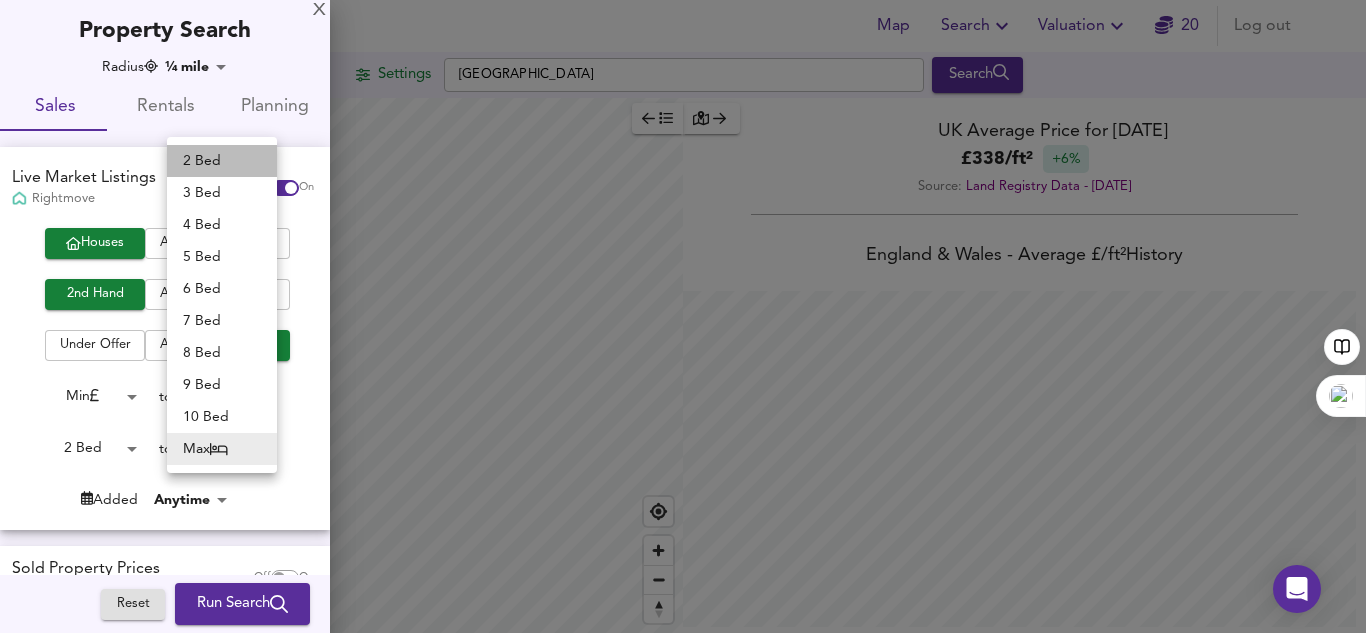 click on "2 Bed" at bounding box center [222, 161] 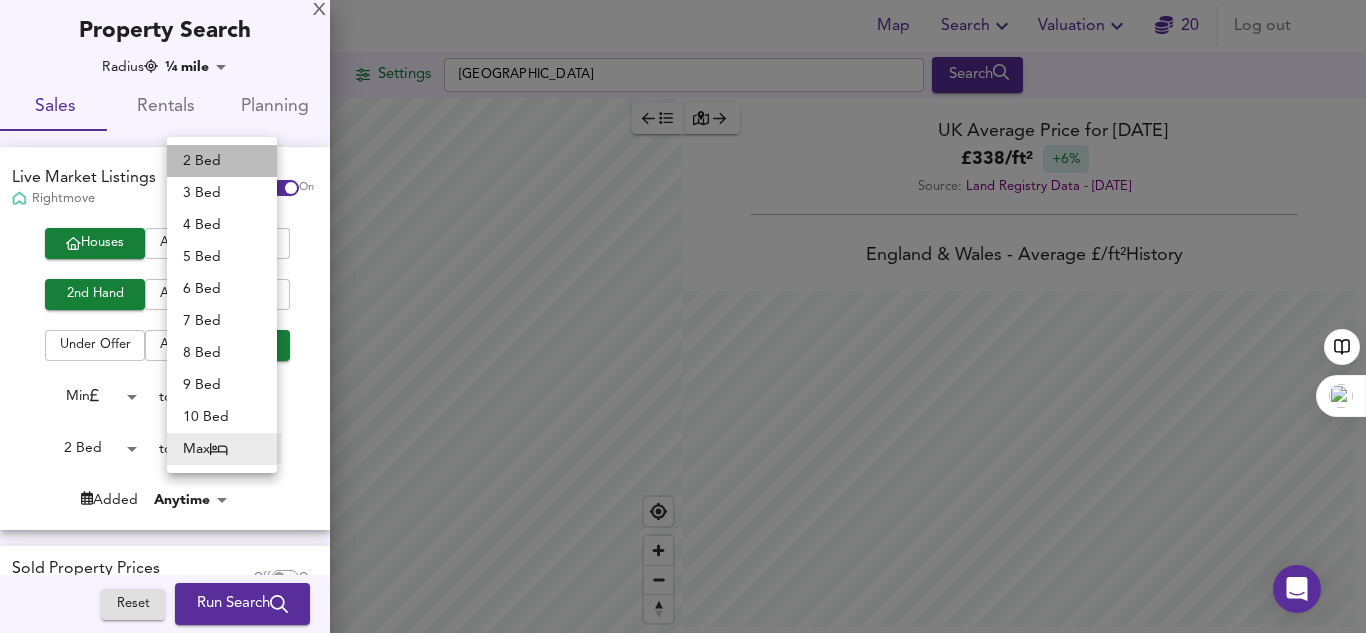 type on "2" 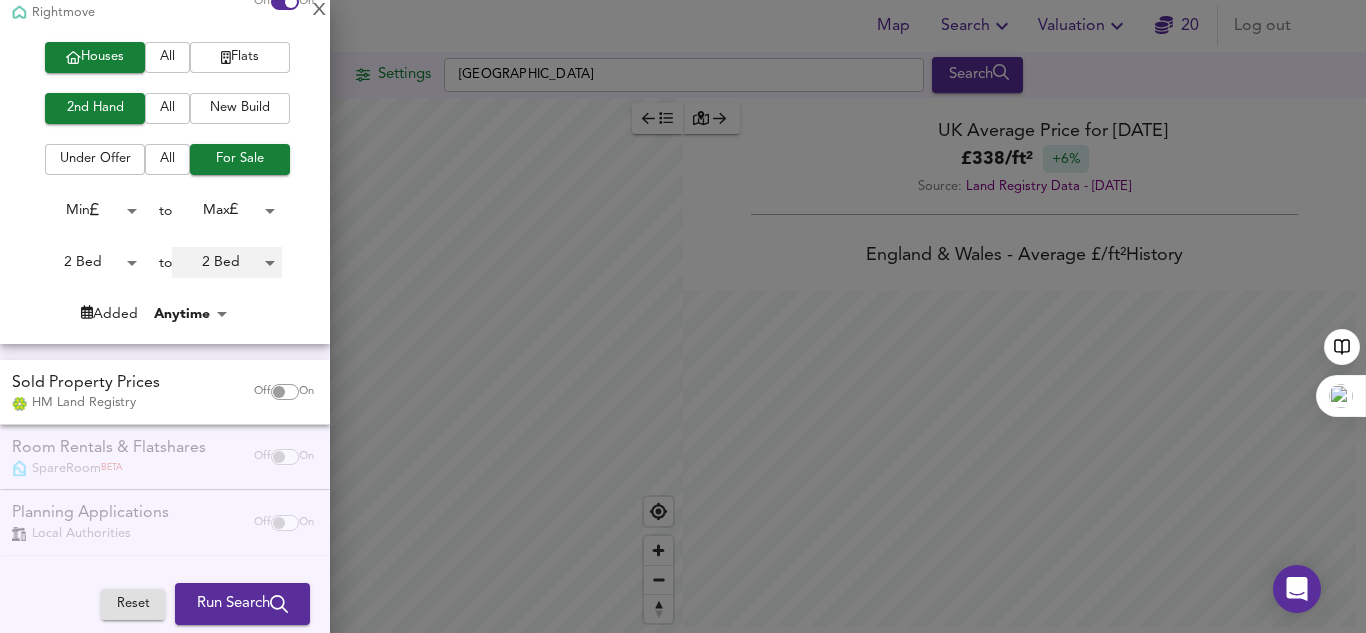 scroll, scrollTop: 186, scrollLeft: 0, axis: vertical 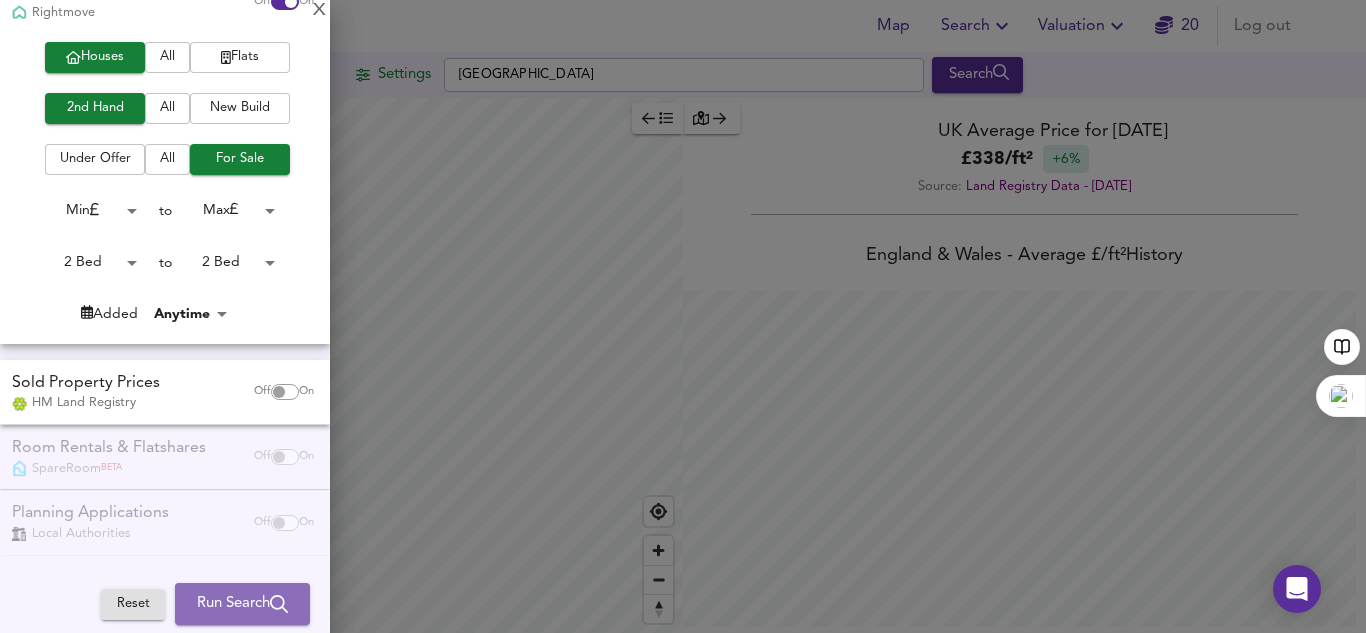 click on "Run Search" at bounding box center [242, 604] 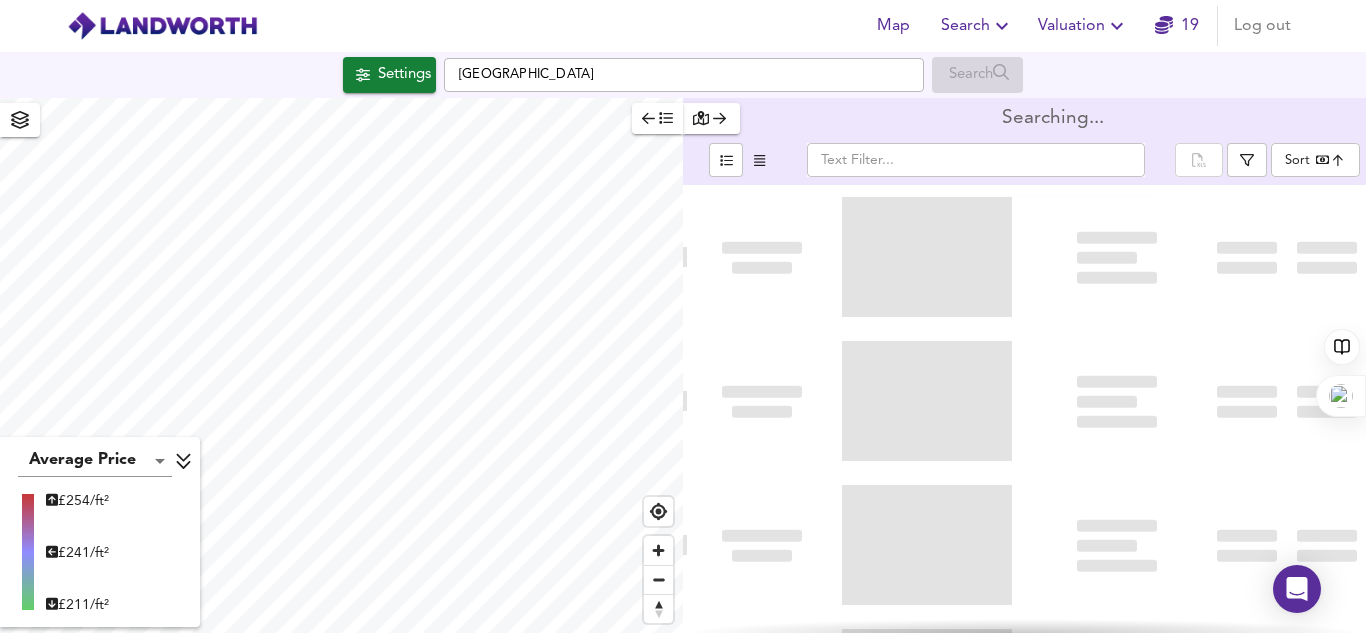 type on "bestdeal" 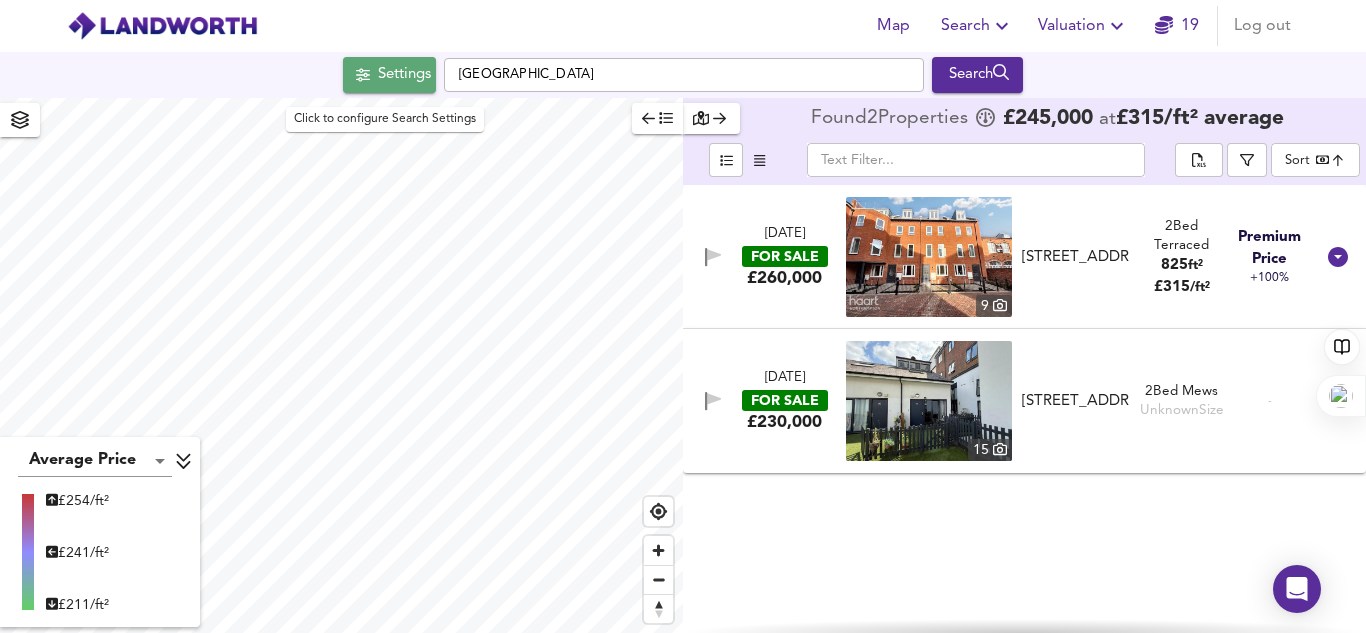 click 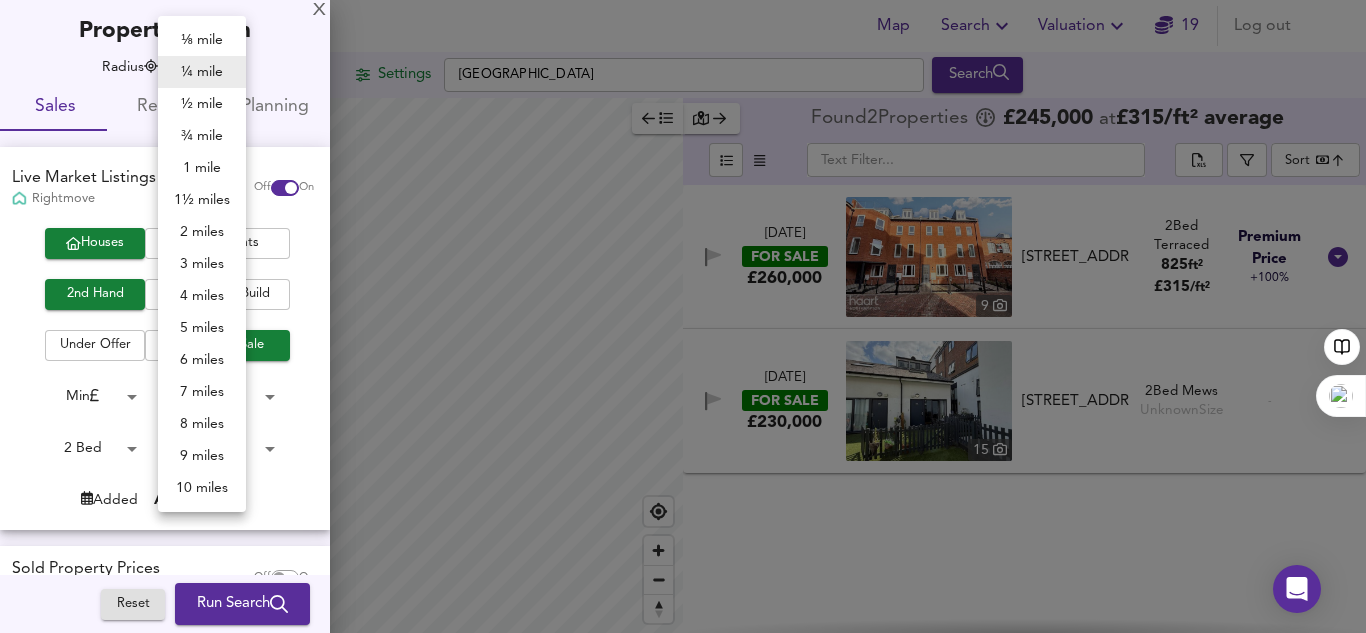 click on "Map Search Valuation    19 Log out        Settings     [GEOGRAPHIC_DATA]        Search              Average Price landworth    £ 254/ft²    £ 241/ft²    £ 211/ft²     Found  2  Propert ies     £ 245,000   at  £ 315 / ft²   average              ​         Sort   bestdeal ​ [DATE] FOR SALE £260,000     [STREET_ADDRESS] 2  Bed   Terraced 825 ft² £ 315 / ft²   Premium Price +100% [DATE] FOR SALE £230,000     15     [STREET_ADDRESS][GEOGRAPHIC_DATA] 1TY 2  Bed   Mews Unknown  Size   - X Map Settings Basemap          Default hybrid Heatmap          Average Price landworth 2D   View Dynamic Heatmap   On Show Postcodes Show Boroughs 2D 3D Find Me X Property Search Radius   ¼ mile 402 Sales Rentals Planning    Live Market Listings   Rightmove Off   On    Houses All   Flats 2nd Hand All New Build Under Offer All For Sale Min   0 to Max" at bounding box center [683, 316] 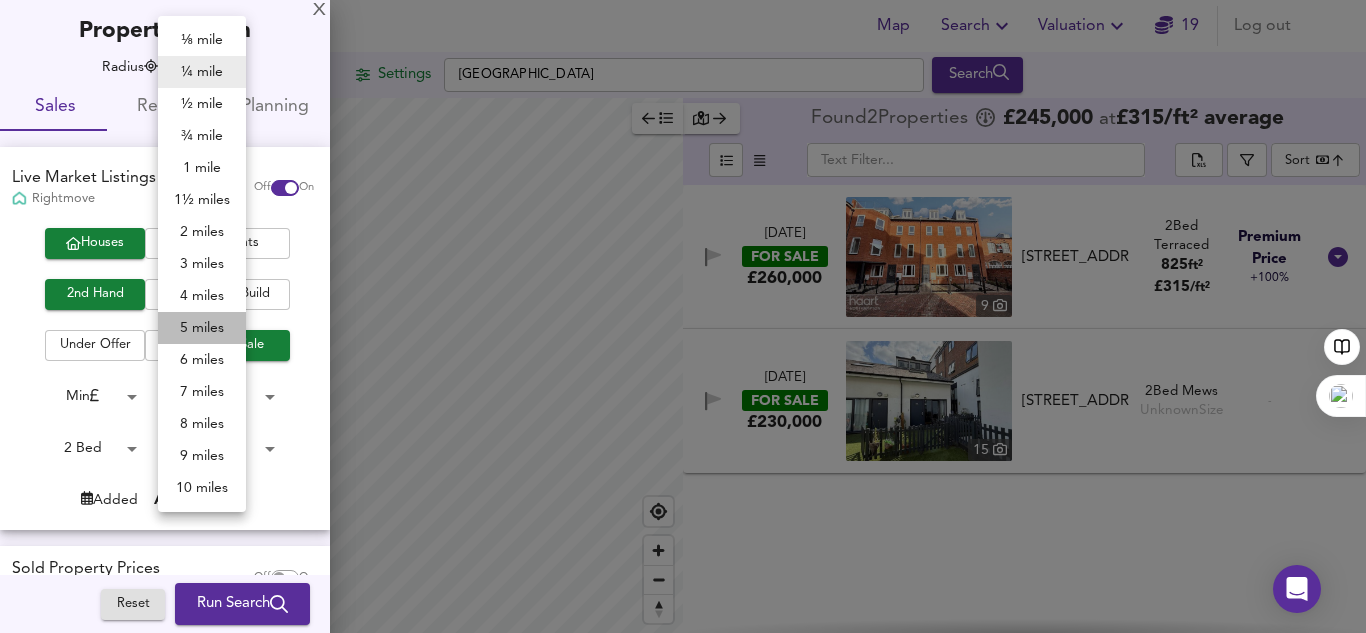 click on "5 miles" at bounding box center (202, 328) 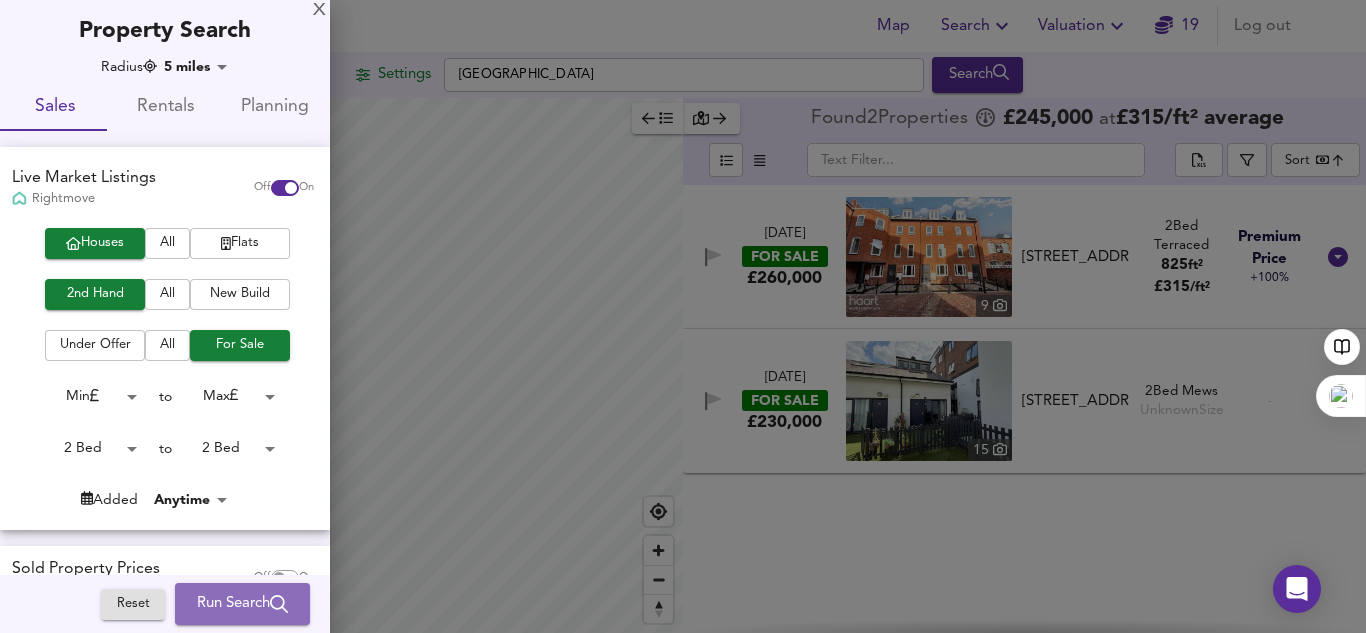 click on "Run Search" at bounding box center [242, 604] 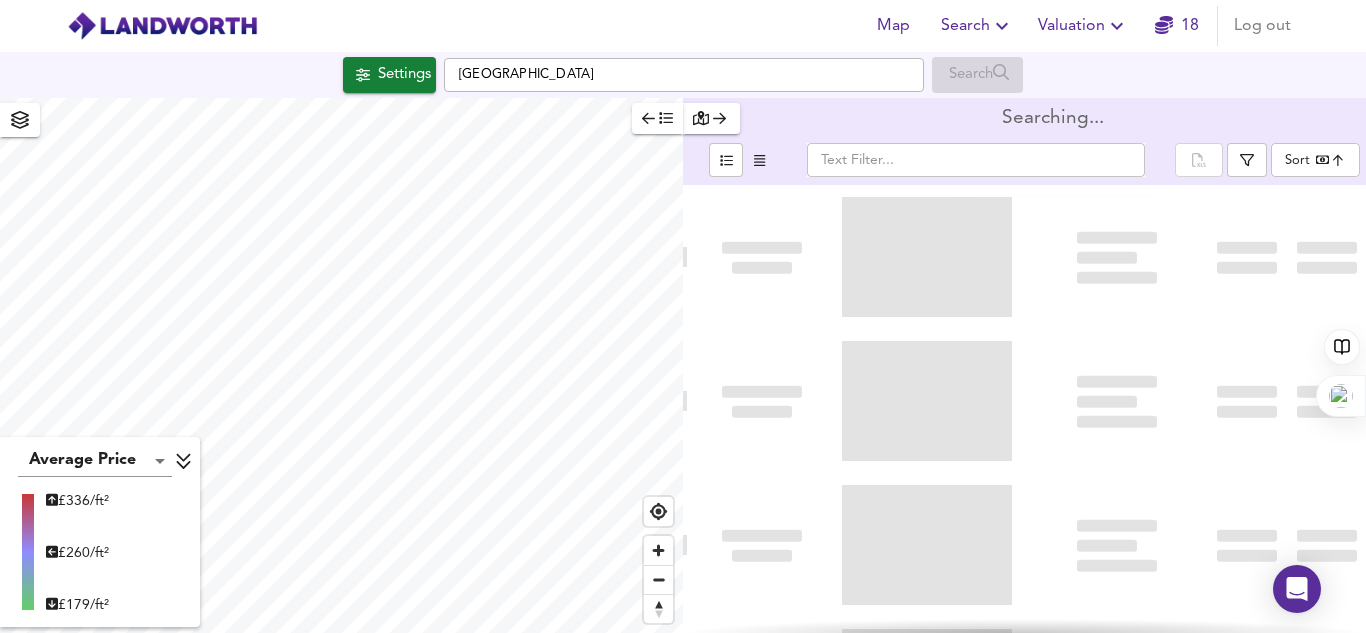 type on "bestdeal" 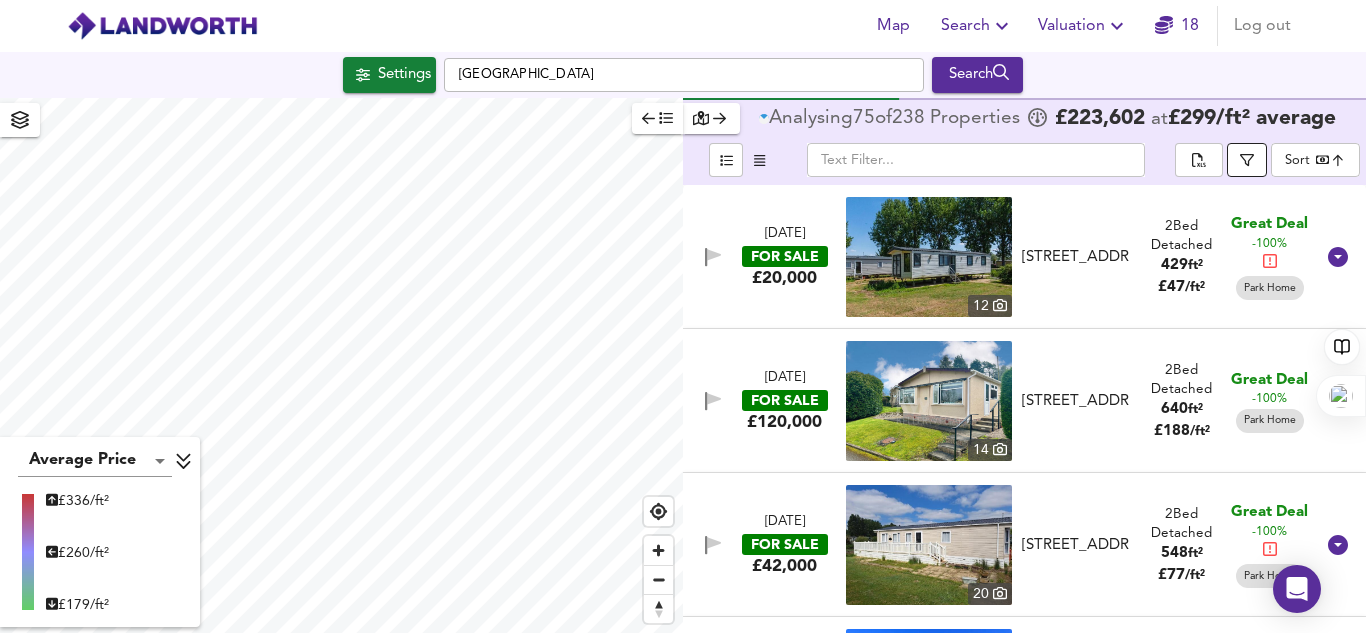 click 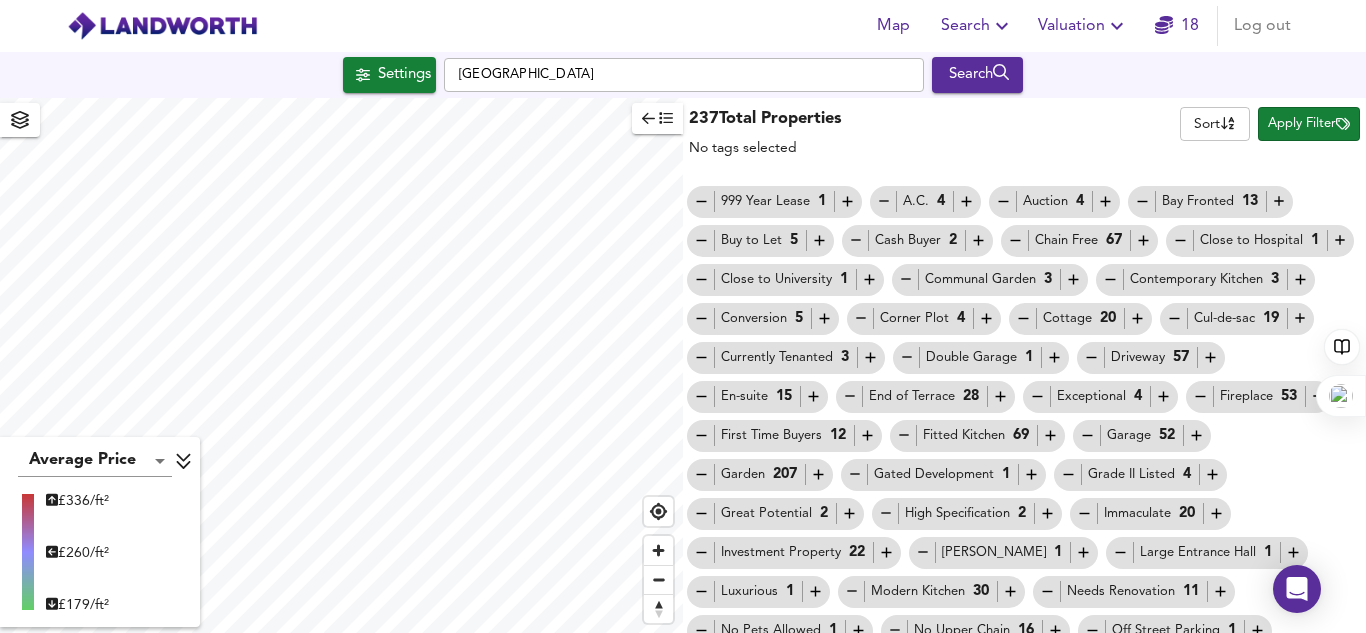 click 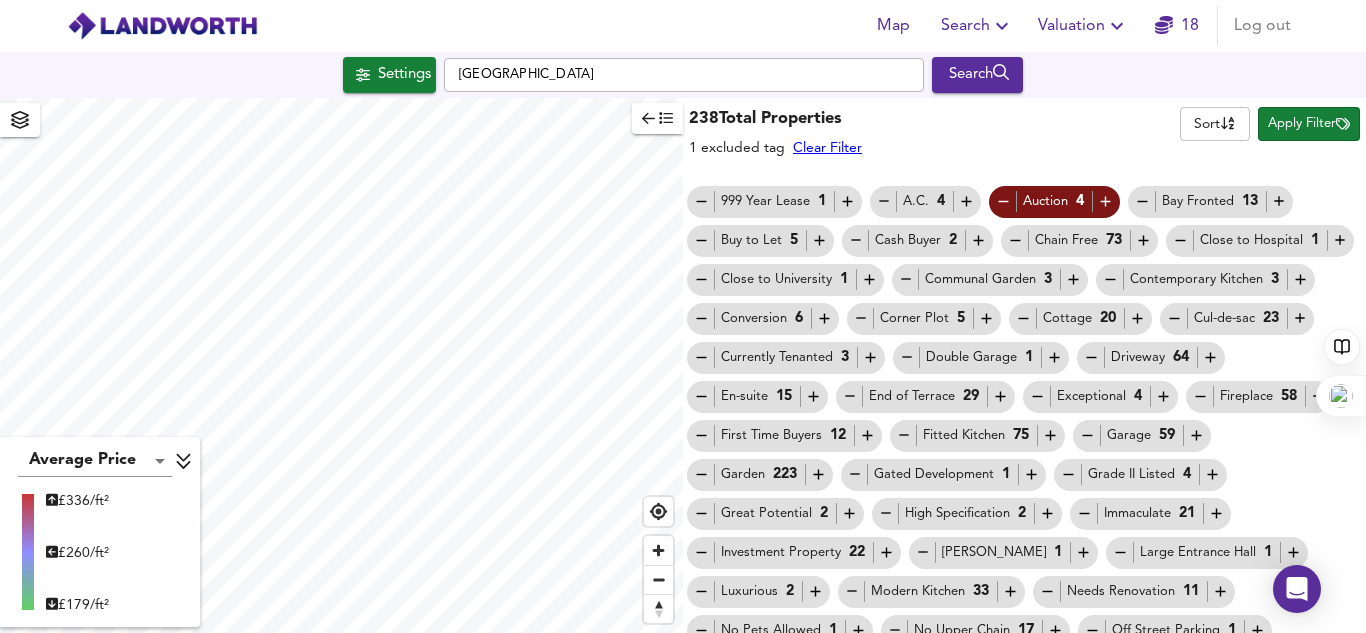 click 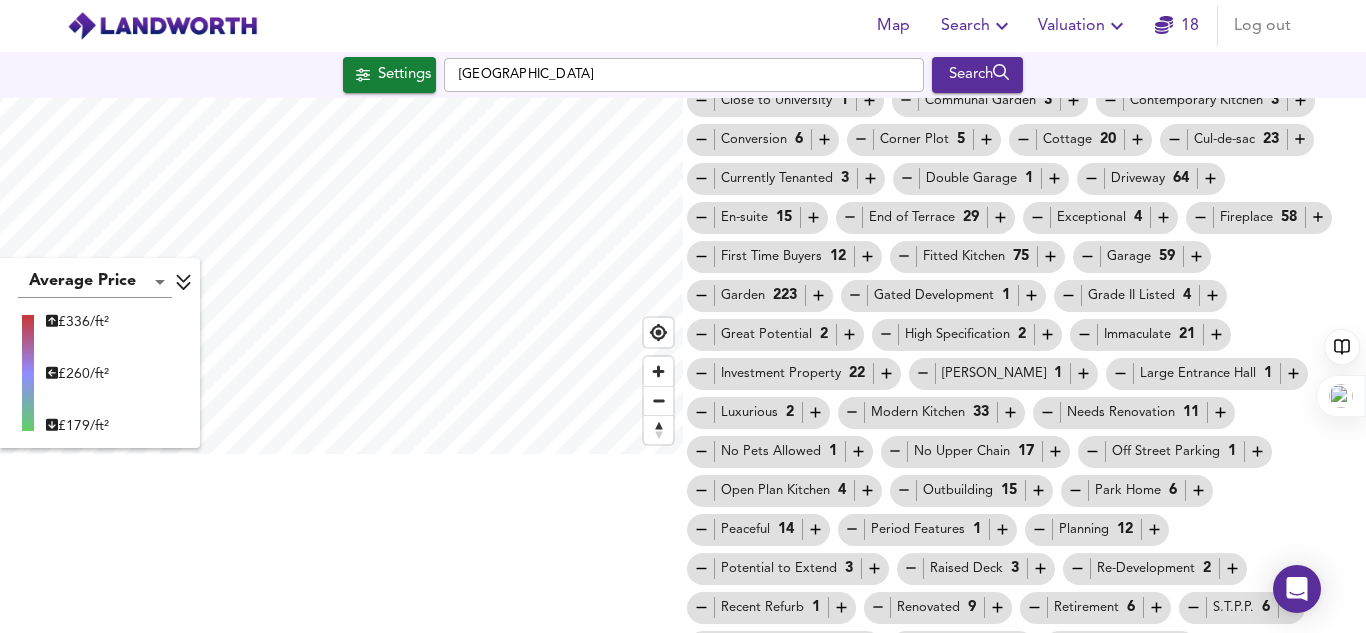 scroll, scrollTop: 182, scrollLeft: 0, axis: vertical 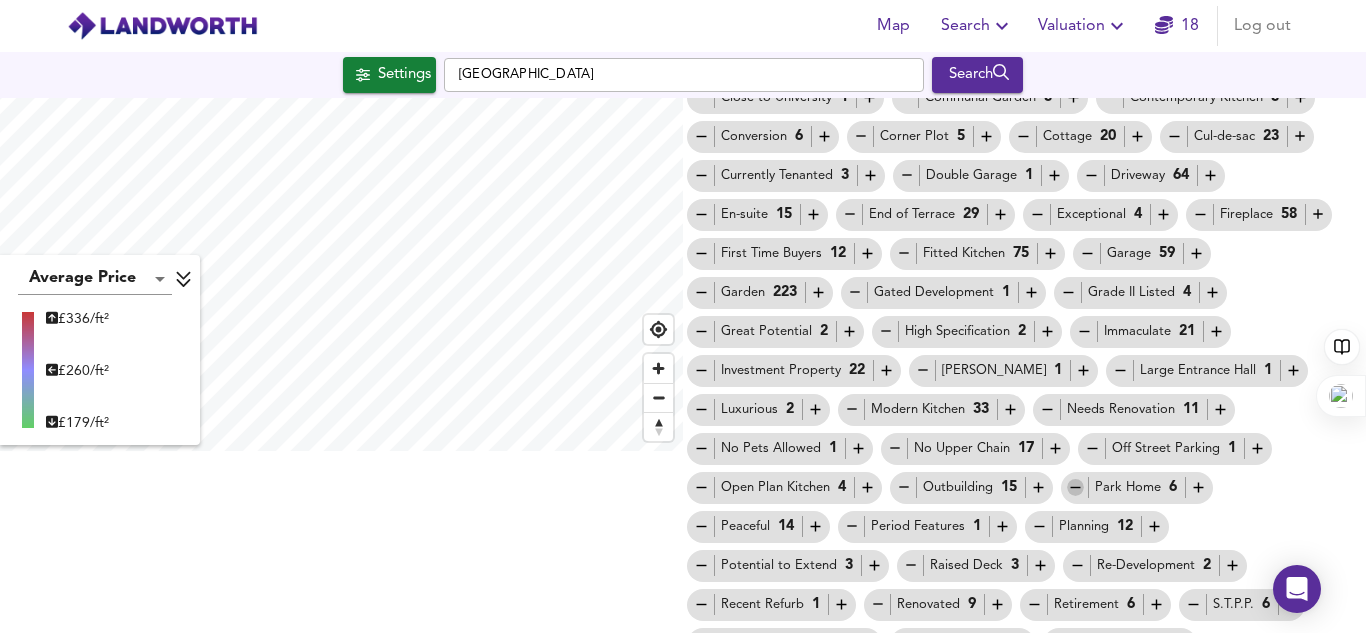 click 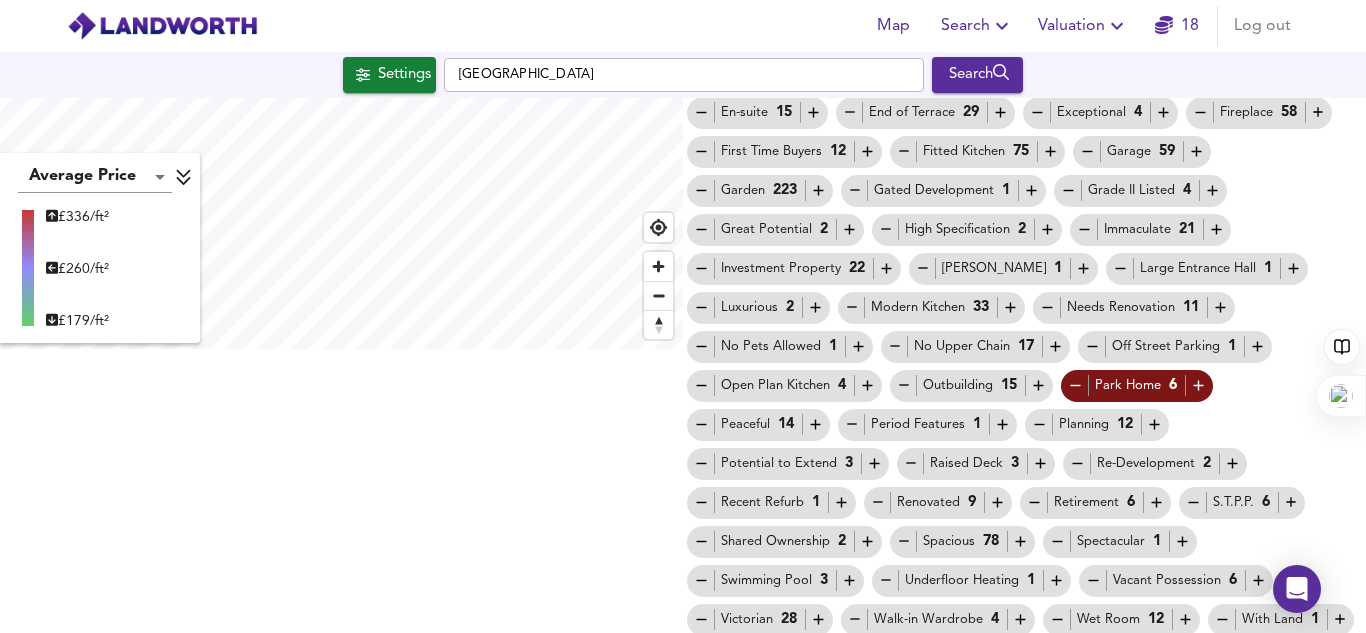 scroll, scrollTop: 296, scrollLeft: 0, axis: vertical 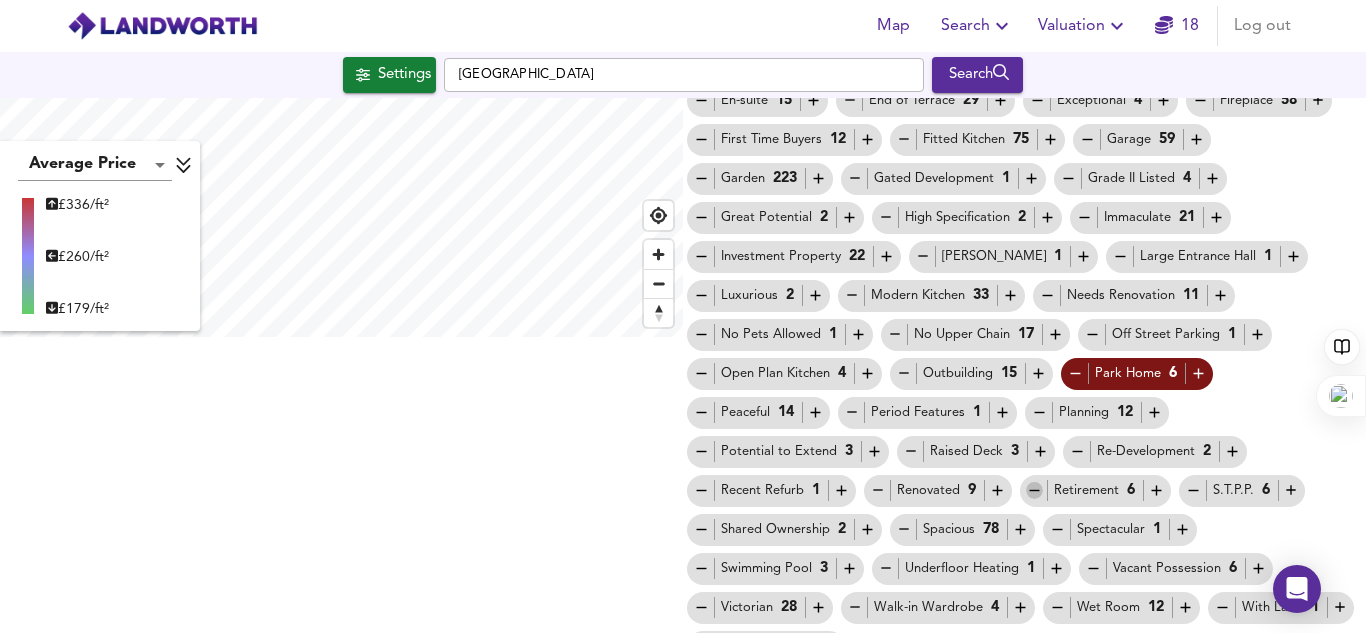 click 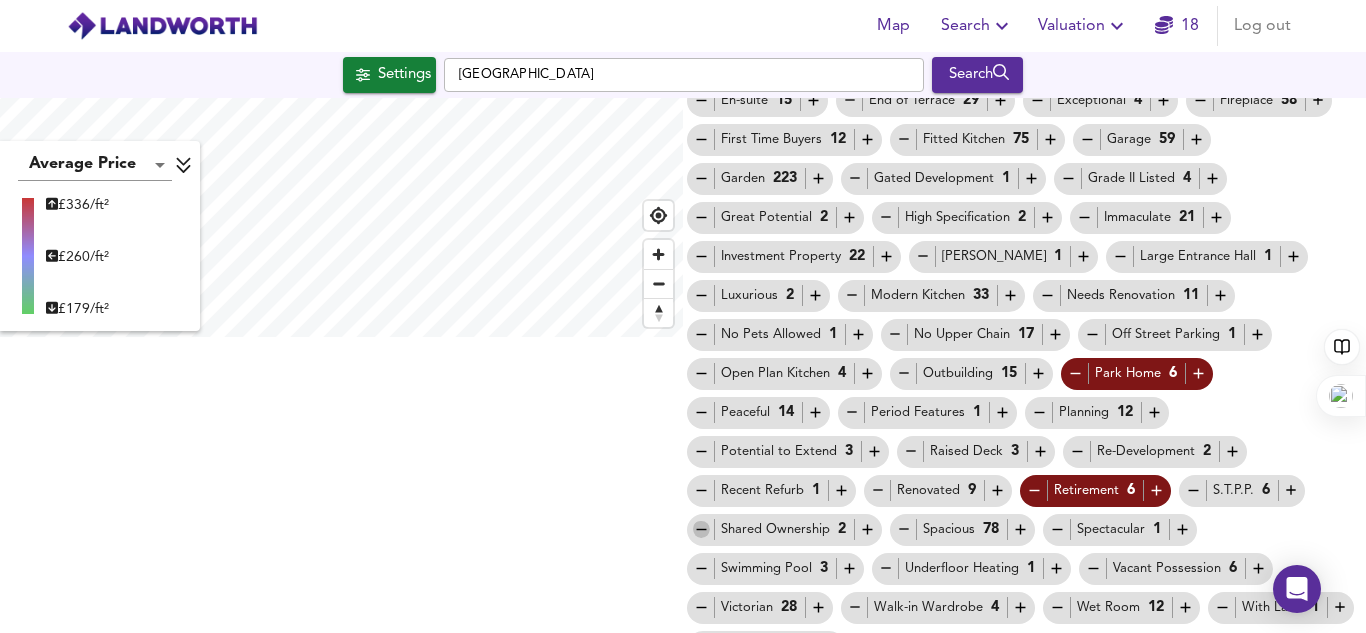 click 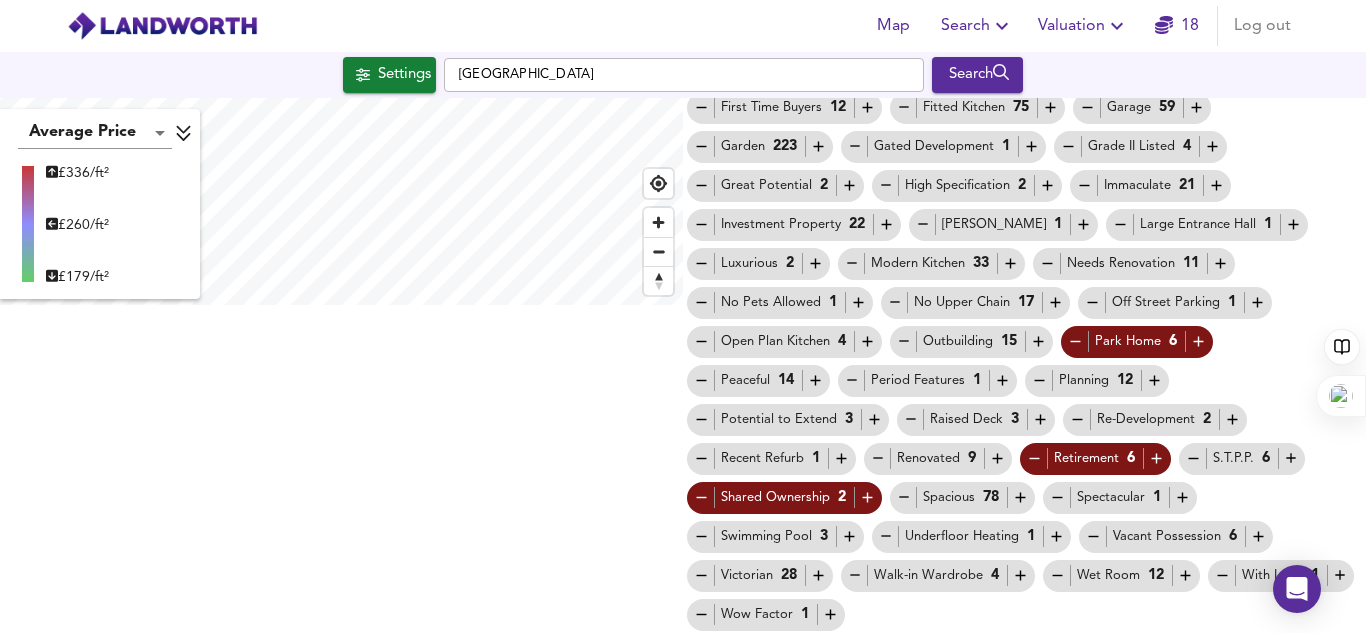scroll, scrollTop: 0, scrollLeft: 0, axis: both 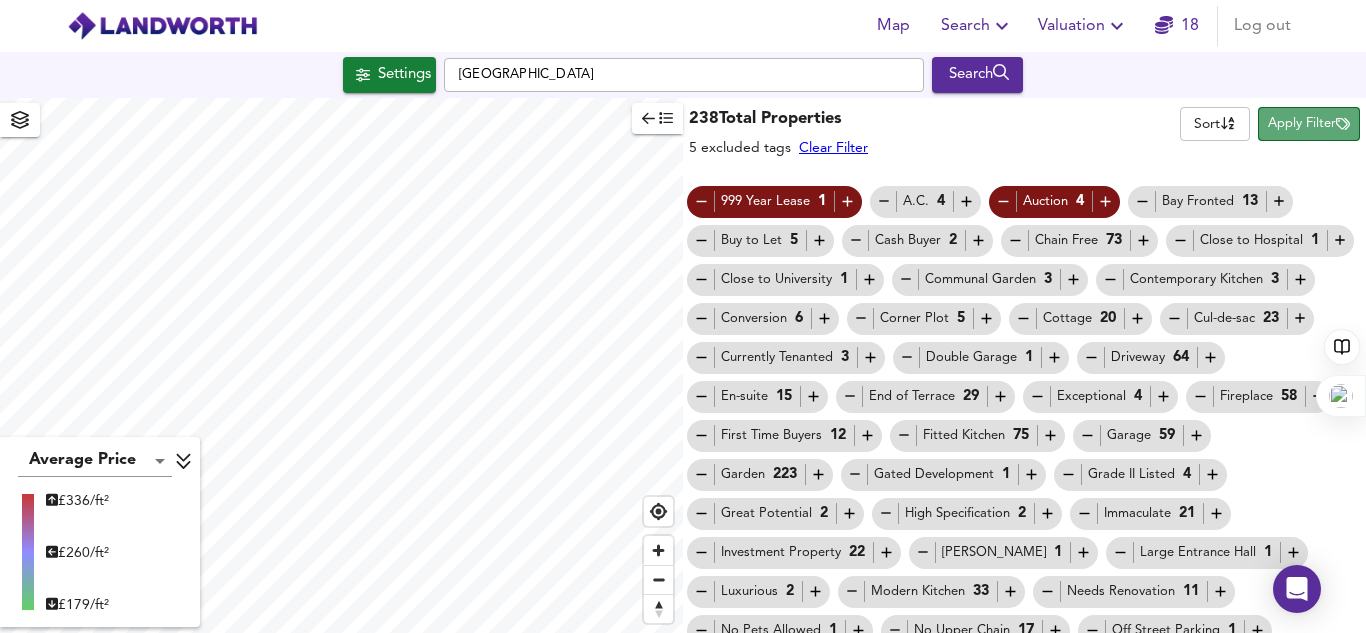 click on "Apply Filter" at bounding box center [1309, 124] 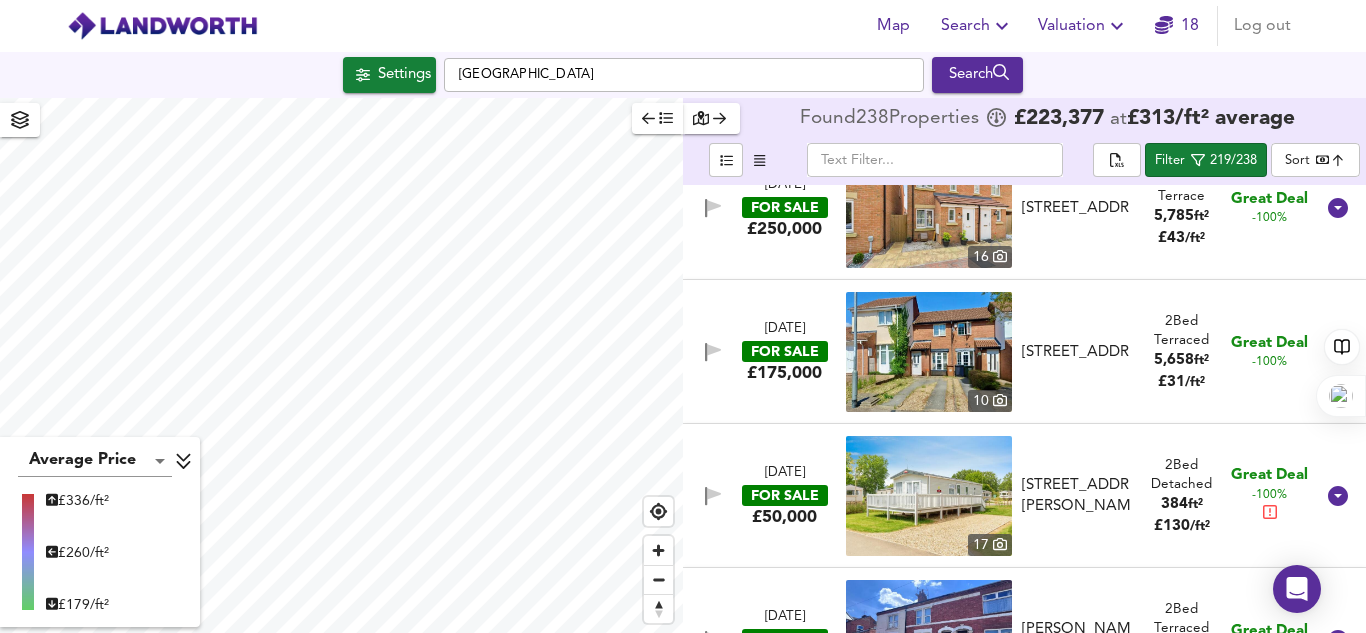 scroll, scrollTop: 0, scrollLeft: 0, axis: both 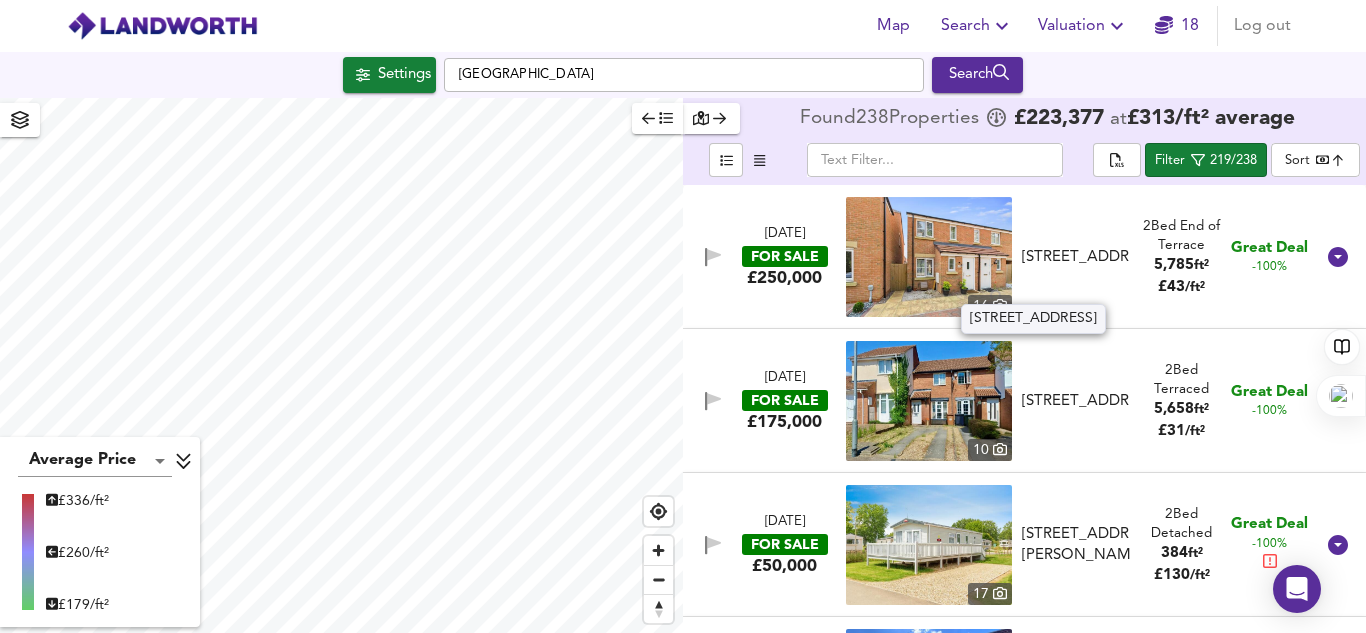 click on "[STREET_ADDRESS]" at bounding box center (1076, 257) 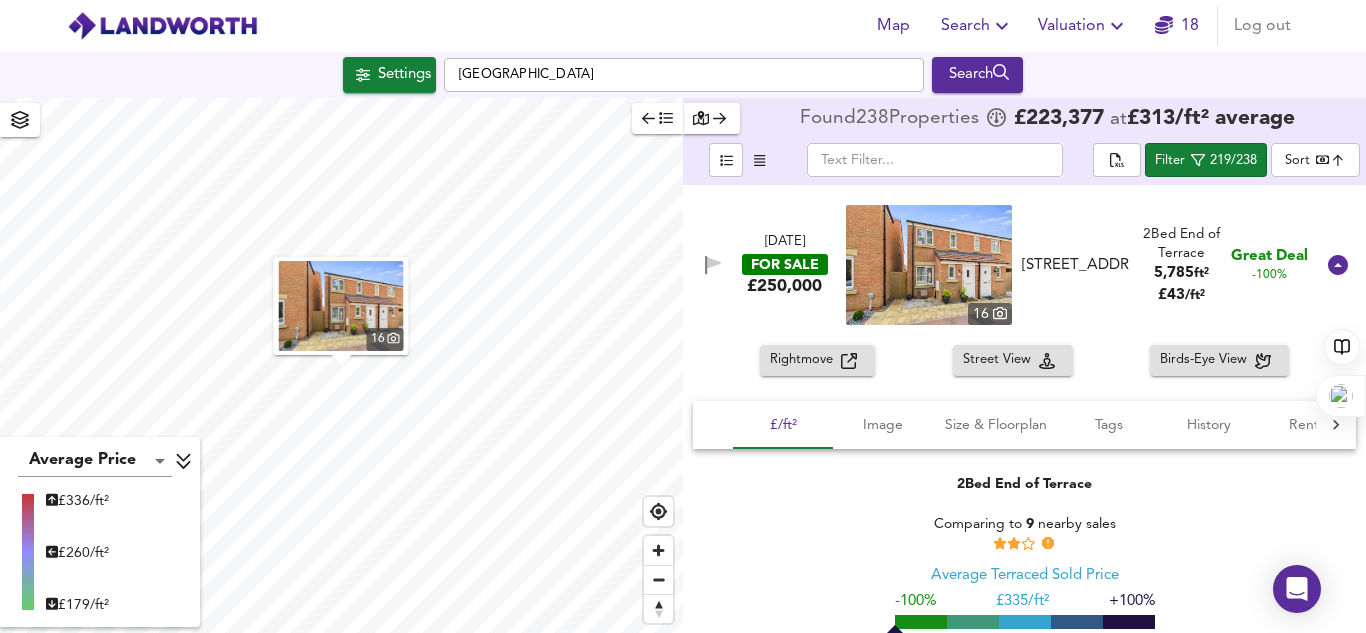 click at bounding box center (929, 265) 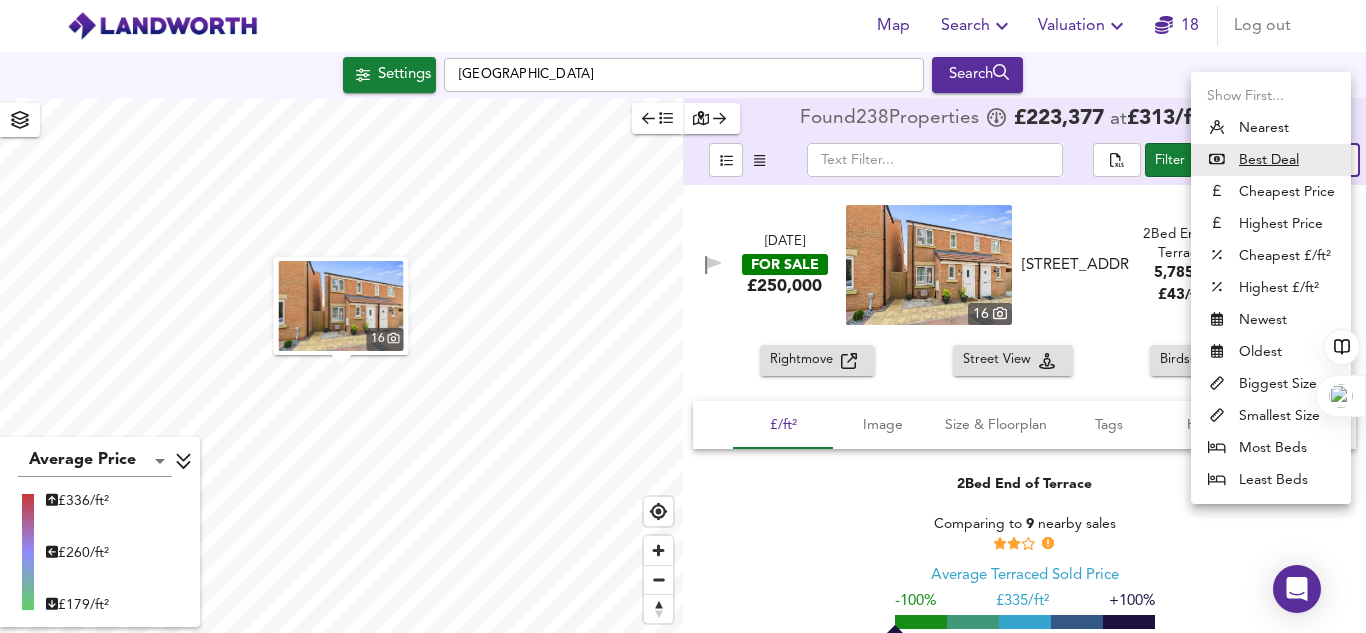 click on "Map Search Valuation    18 Log out        Settings     [GEOGRAPHIC_DATA]        Search        16             Average Price landworth    £ 336/ft²    £ 260/ft²    £ 179/ft²     Found  238  Propert ies     £ 223,377   at  £ 313 / ft²   average              ​       Filter 219/238   Sort   bestdeal ​ [DATE] FOR SALE £250,000     [STREET_ADDRESS] 2  Bed   End of Terrace 5,785 ft² £ 43 / ft²   Great Deal -100% Rightmove       Street View       Birds-Eye View       £/ft² Image Size & Floorplan Tags History Rental Agent 2  Bed   End of Terrace Comparing to   9   nearby sales   Average Terraced Sold Price -100% £ 335/ft² +100% Great Deal -100% £43/ft²   16     Floorplan Size: 537m² = 5,785ft² End of Terrace Garden Spacious [DATE] :  Listed for  £ 250,000 You can find average rental prices for  NN2  on" at bounding box center [683, 316] 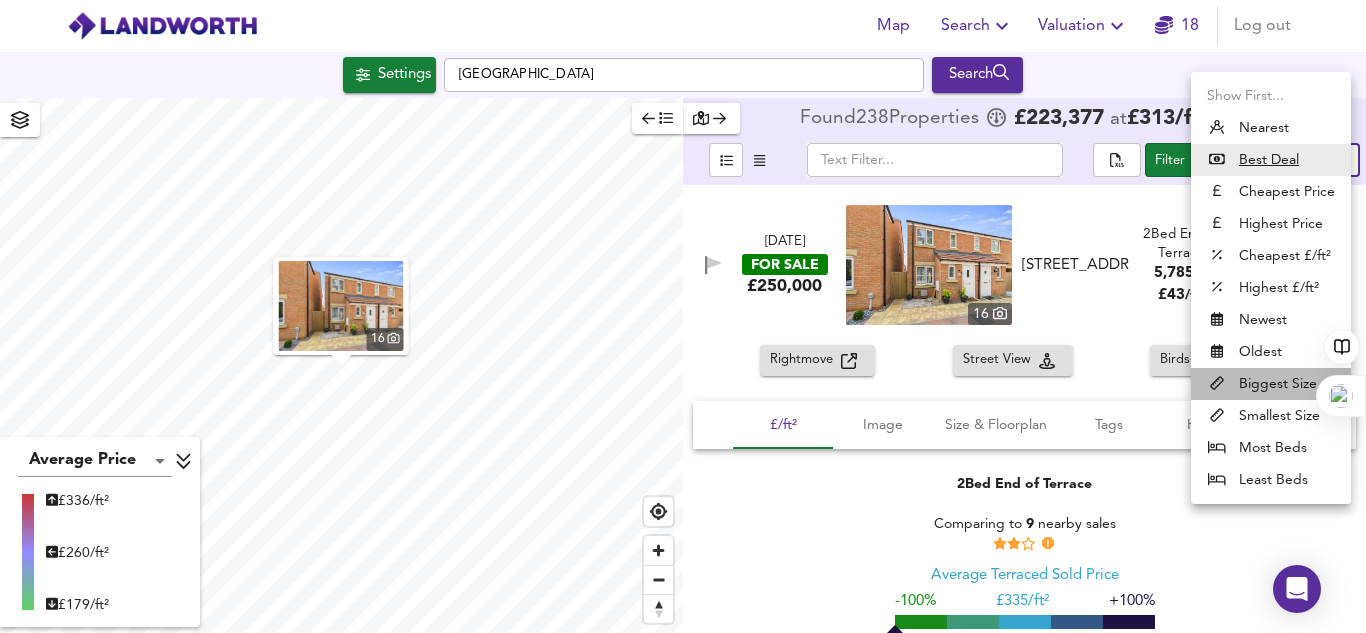 click on "Biggest Size" at bounding box center [1271, 384] 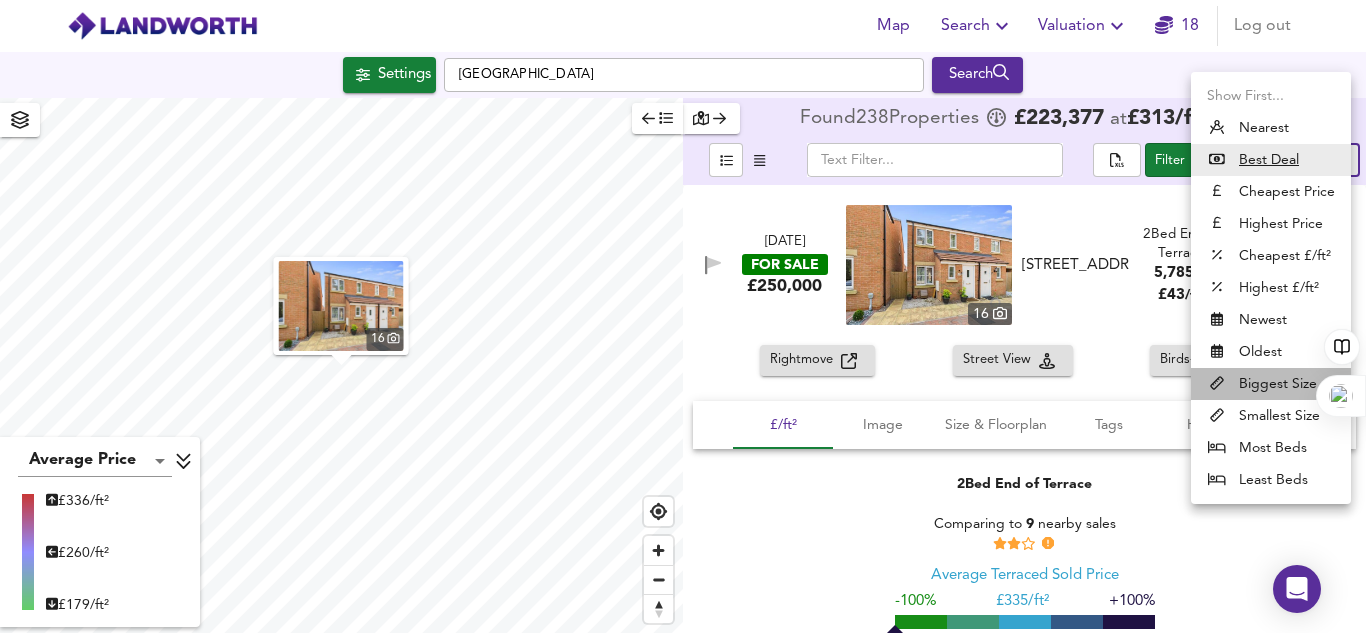 type on "biggest" 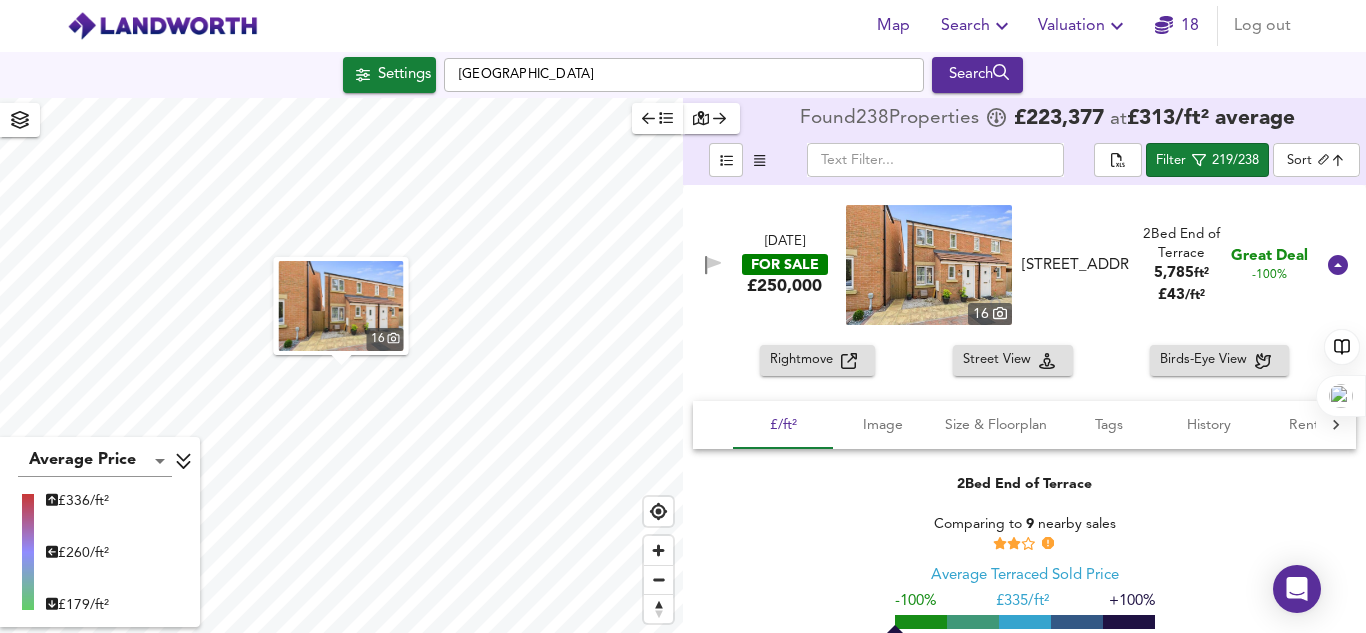 click on "Settings     [GEOGRAPHIC_DATA]        Search" at bounding box center [683, 75] 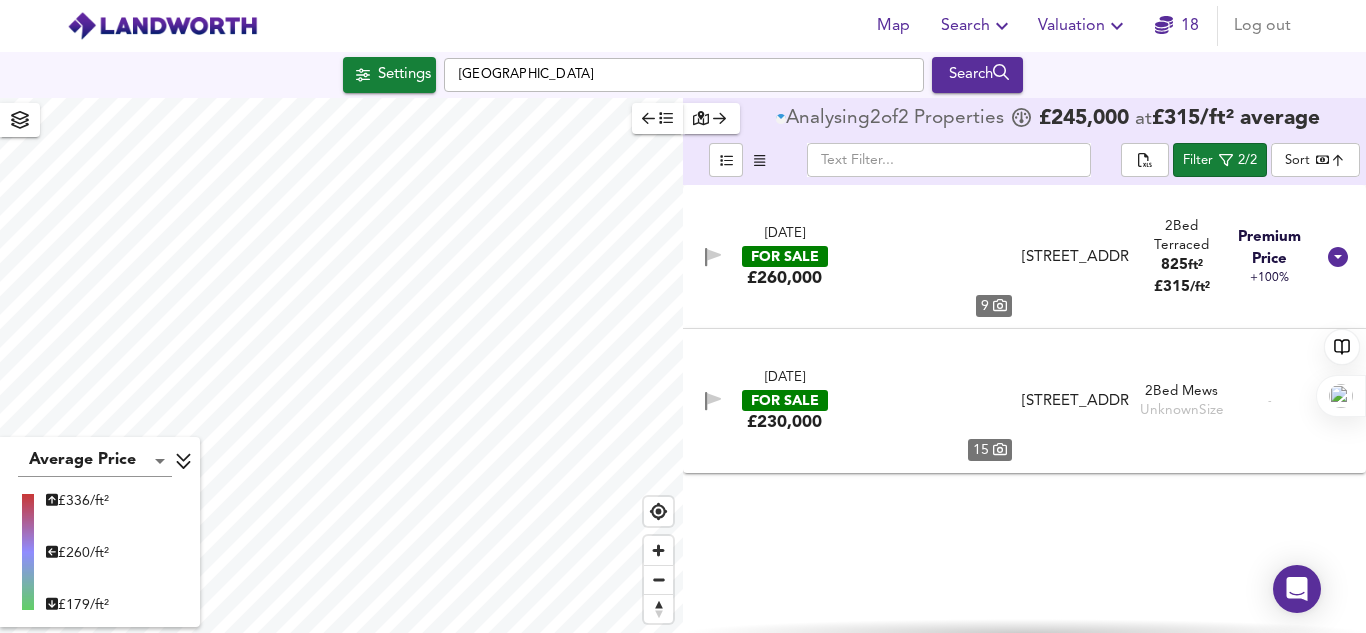 type on "402" 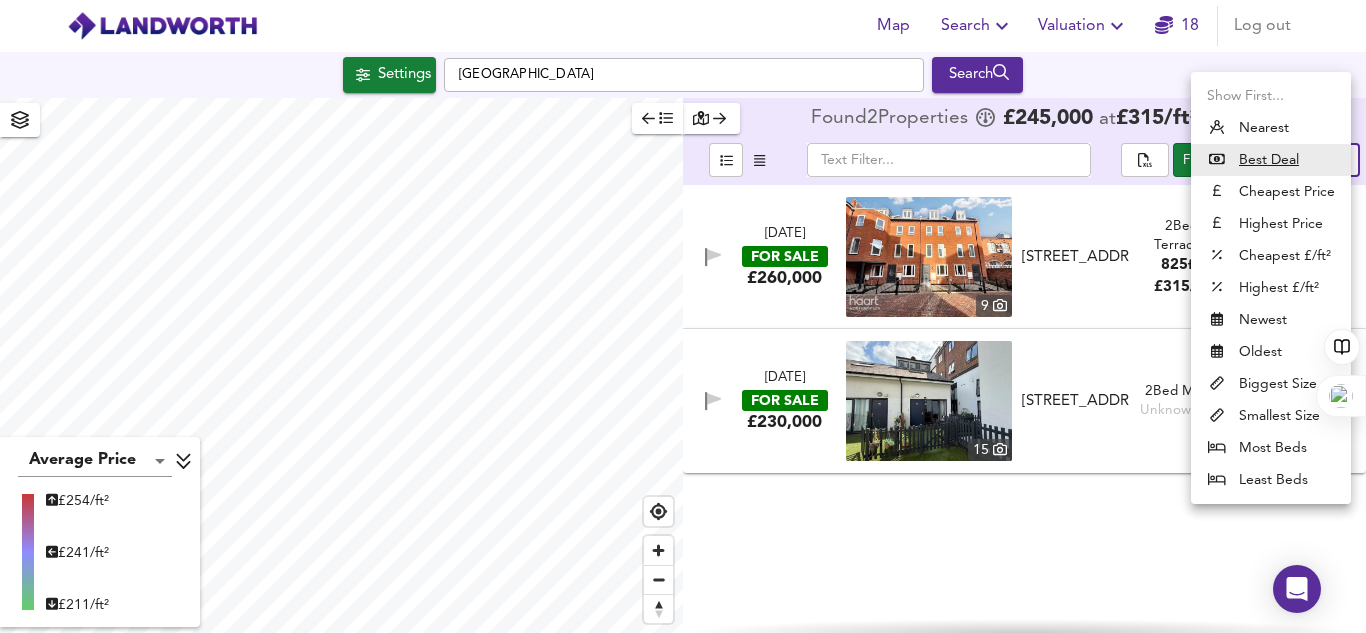 click on "Map Search Valuation    18 Log out        Settings     [GEOGRAPHIC_DATA]        Search              Average Price landworth    £ 254/ft²    £ 241/ft²    £ 211/ft²     Found  2  Propert ies     £ 245,000   at  £ 315 / ft²   average              ​       Filter 2/2   Sort   bestdeal ​ [DATE] FOR SALE £260,000     [STREET_ADDRESS] 2  Bed   Terraced 825 ft² £ 315 / ft²   Premium Price +100% [DATE] FOR SALE £230,000     15     [STREET_ADDRESS][GEOGRAPHIC_DATA] 1TY 2  Bed   Mews Unknown  Size   - X Map Settings Basemap          Default hybrid Heatmap          Average Price landworth 2D   View Dynamic Heatmap   On Show Postcodes Show Boroughs 2D 3D Find Me X Property Search Radius   ¼ mile 402 Sales Rentals Planning    Live Market Listings   Rightmove Off   On    Houses All   Flats 2nd Hand All New Build Under Offer All For Sale Min   0" at bounding box center [683, 316] 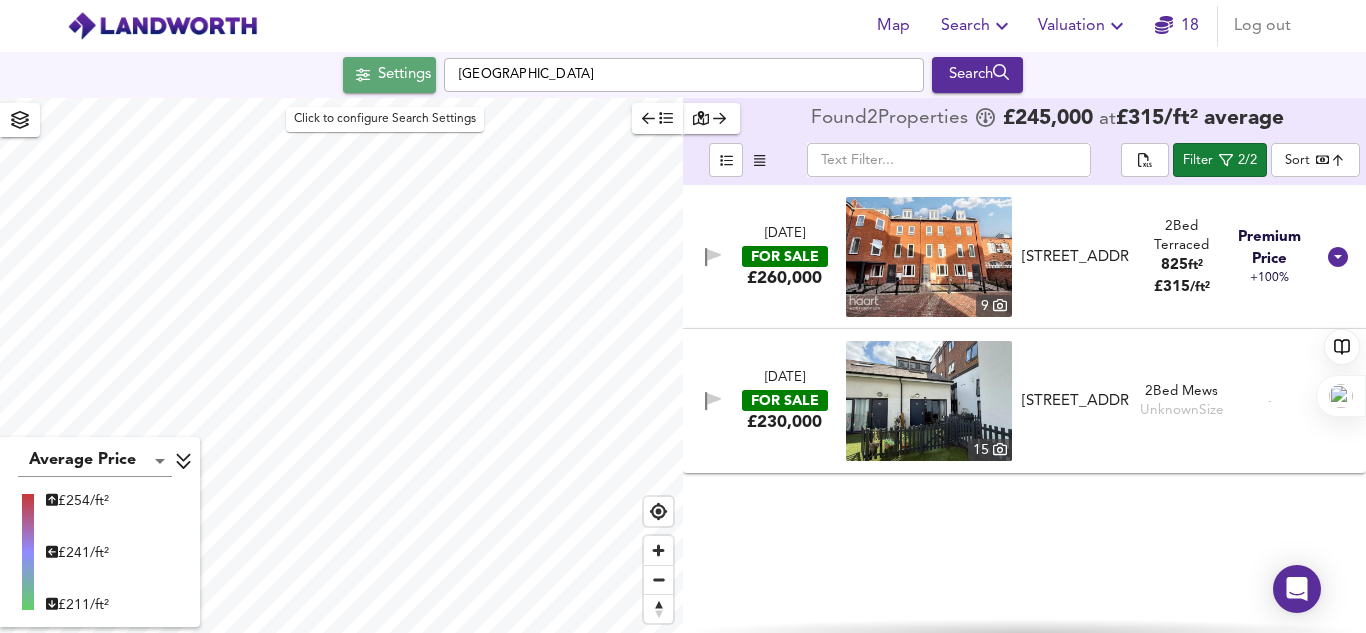 click 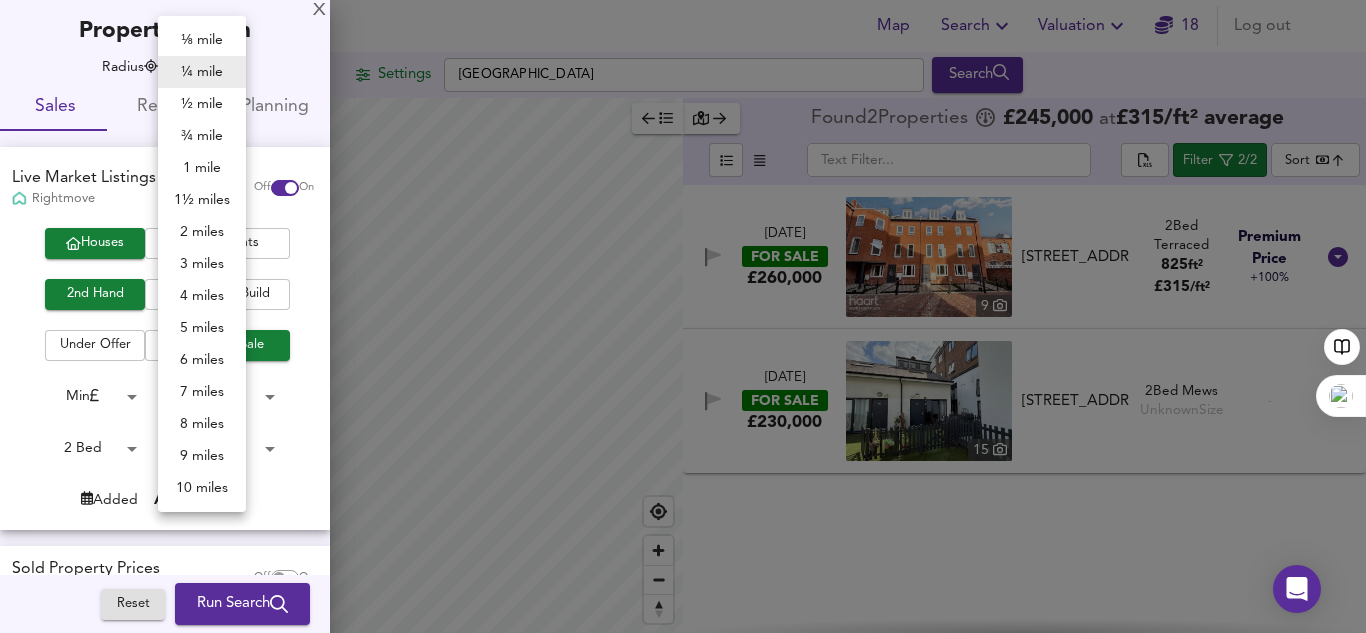click on "Map Search Valuation    18 Log out        Settings     [GEOGRAPHIC_DATA]        Search              Average Price landworth    £ 254/ft²    £ 241/ft²    £ 211/ft²     Found  2  Propert ies     £ 245,000   at  £ 315 / ft²   average              ​       Filter 2/2   Sort   bestdeal ​ [DATE] FOR SALE £260,000     [STREET_ADDRESS] 2  Bed   Terraced 825 ft² £ 315 / ft²   Premium Price +100% [DATE] FOR SALE £230,000     15     [STREET_ADDRESS][GEOGRAPHIC_DATA] 1TY 2  Bed   Mews Unknown  Size   - X Map Settings Basemap          Default hybrid Heatmap          Average Price landworth 2D   View Dynamic Heatmap   On Show Postcodes Show Boroughs 2D 3D Find Me X Property Search Radius   ¼ mile 402 Sales Rentals Planning    Live Market Listings   Rightmove Off   On    Houses All   Flats 2nd Hand All New Build Under Offer All For Sale Min   0" at bounding box center (683, 316) 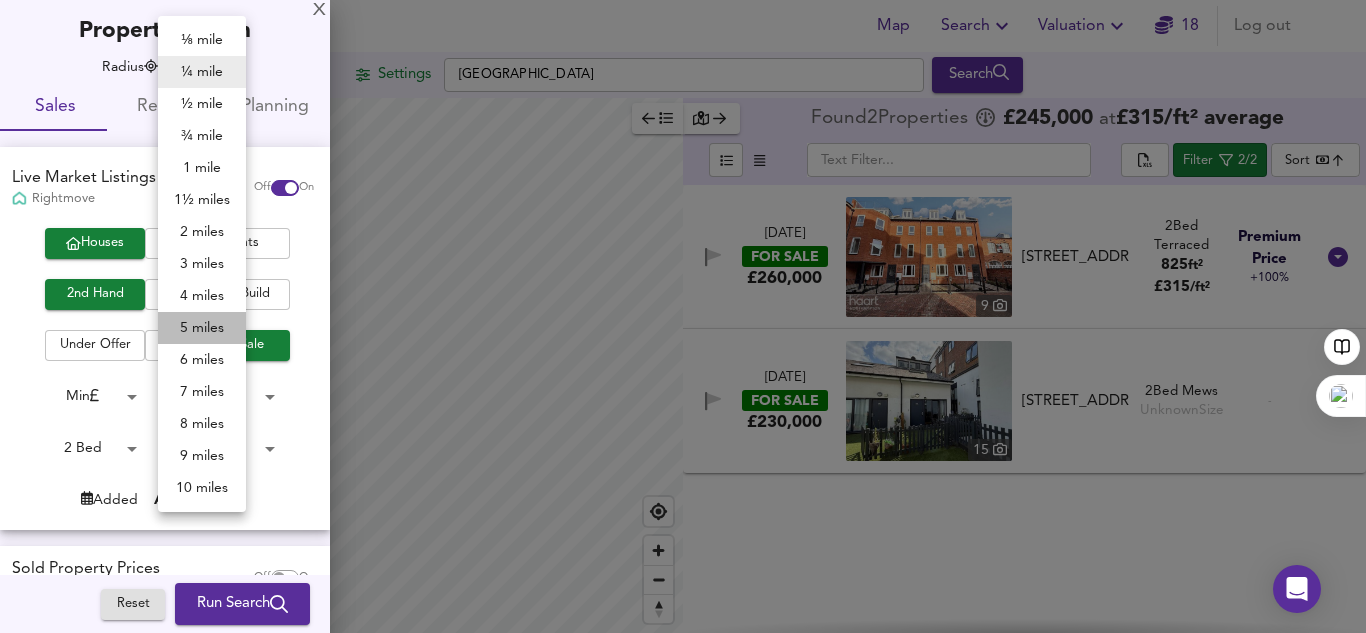 click on "5 miles" at bounding box center (202, 328) 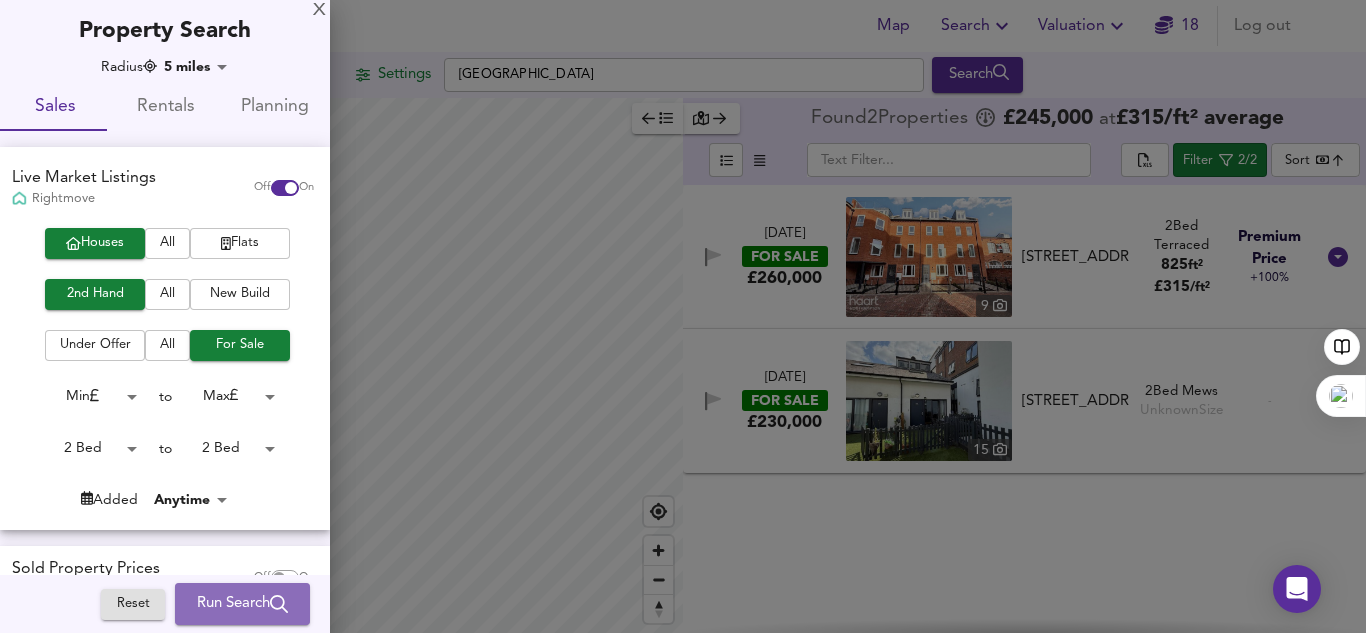 click on "Run Search" at bounding box center [242, 604] 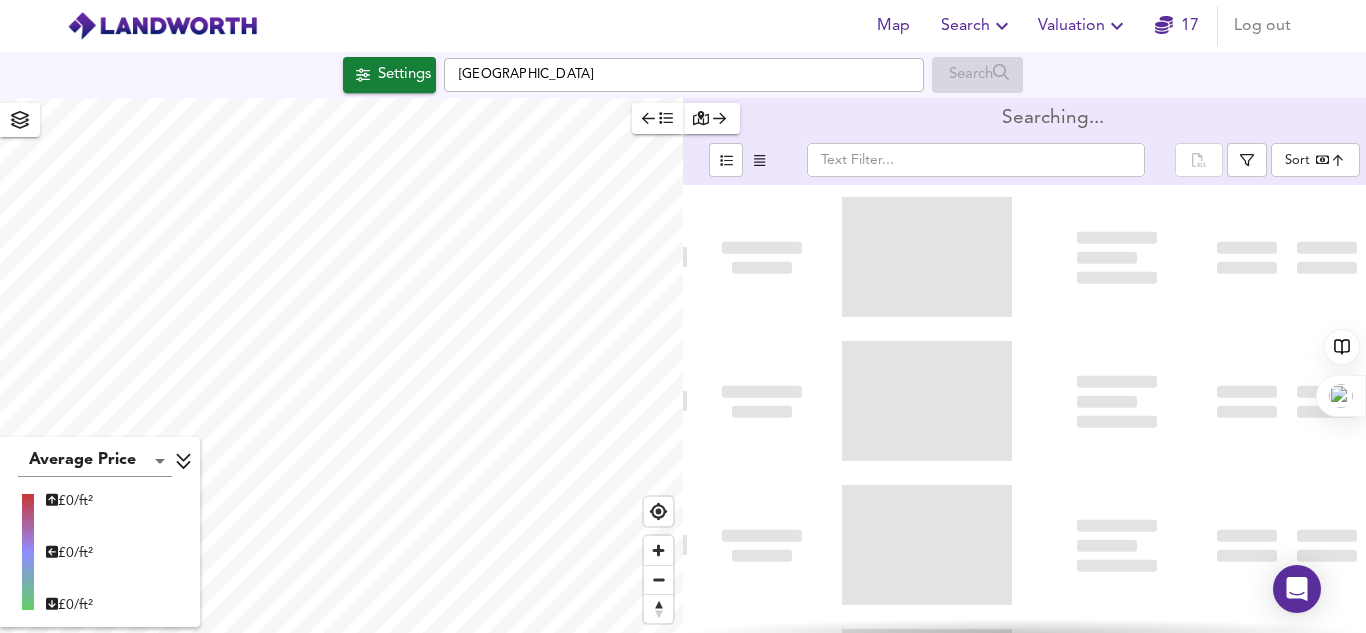 type on "bestdeal" 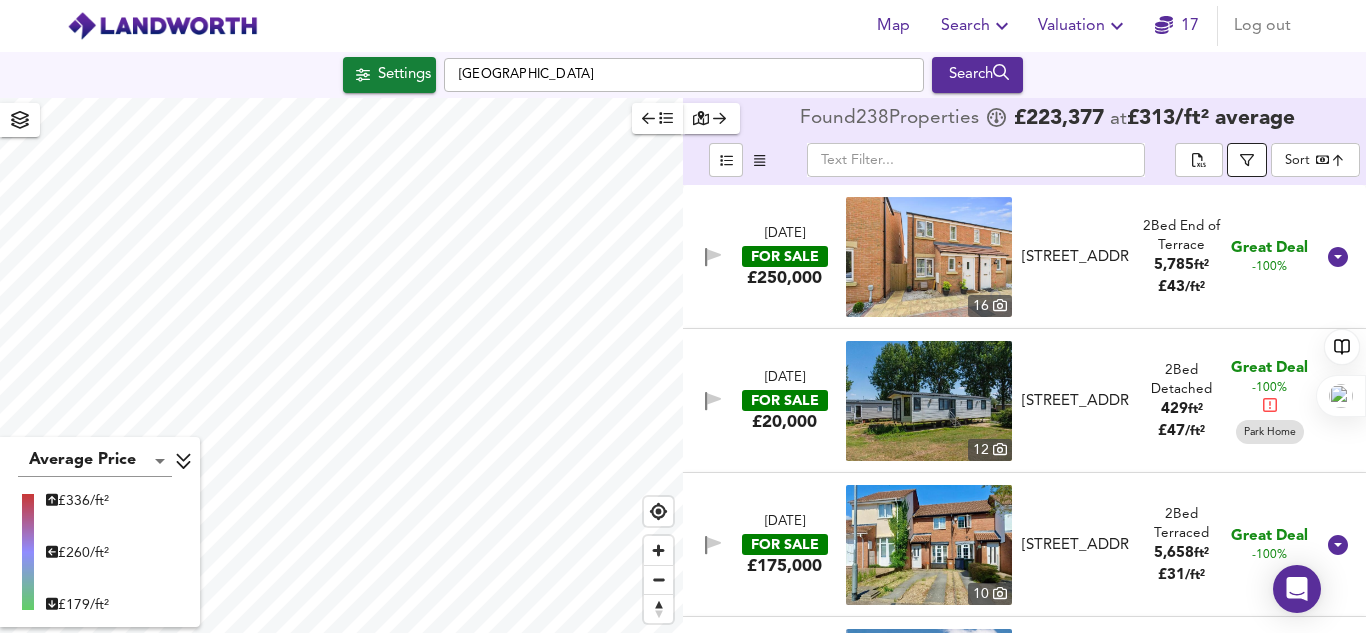 click at bounding box center [1247, 160] 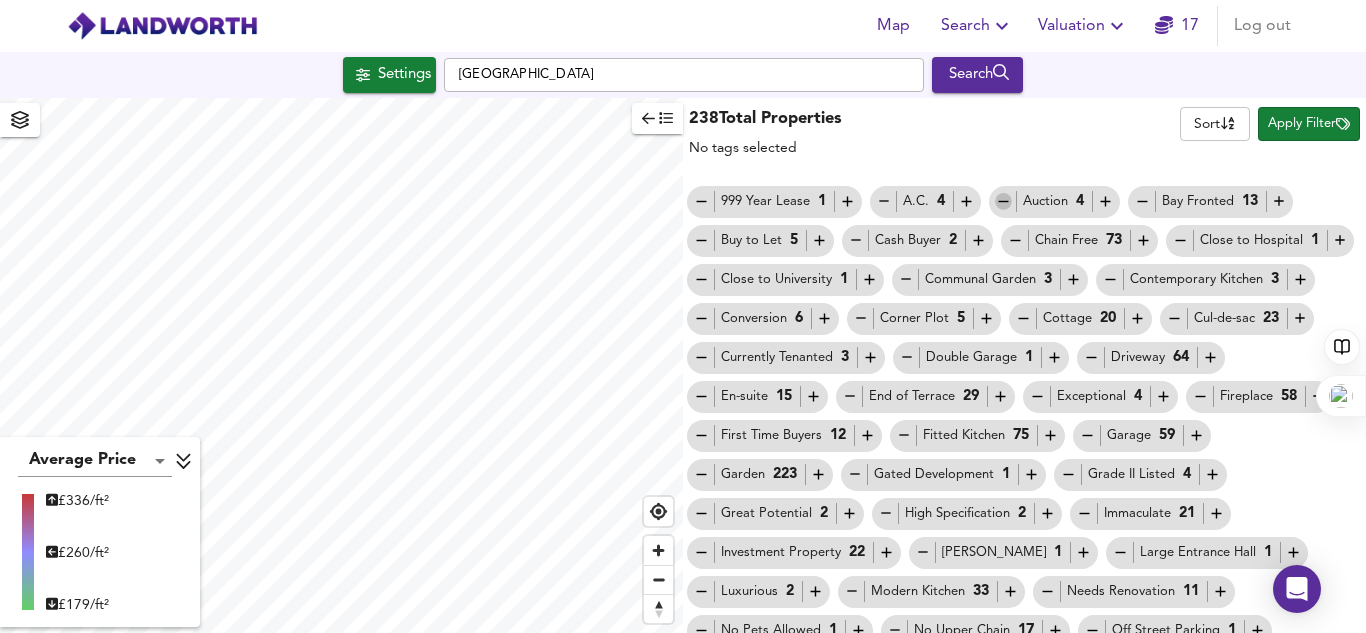 click 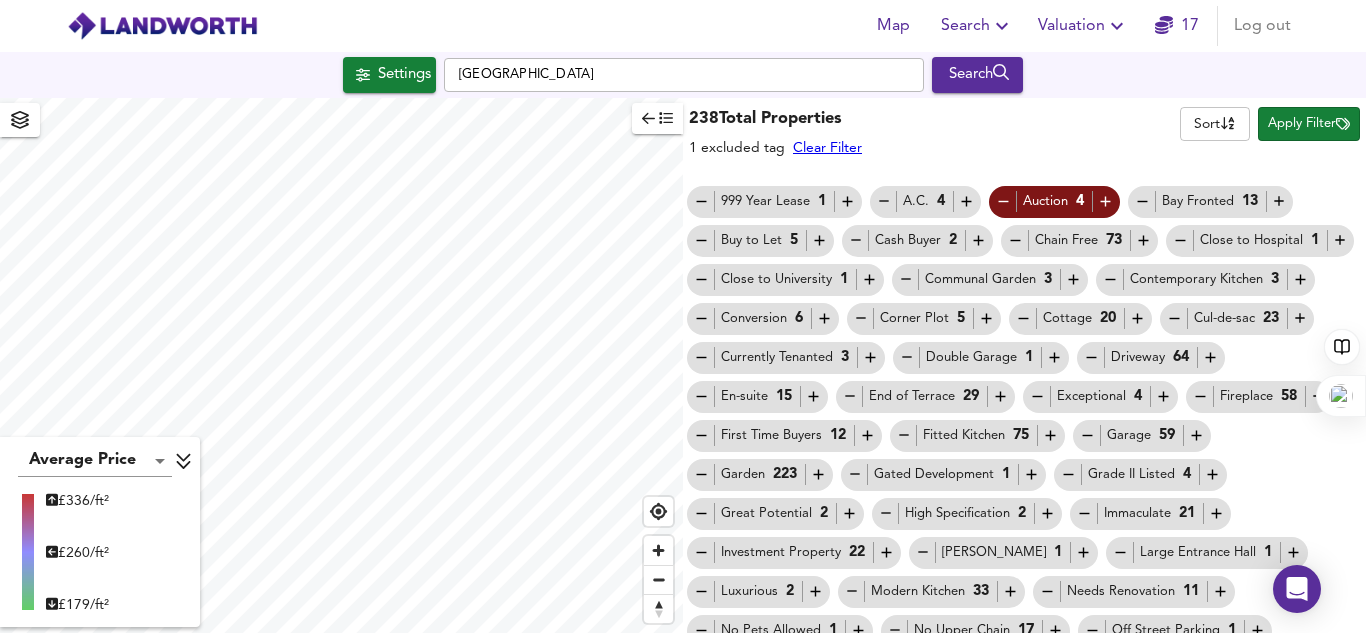 click 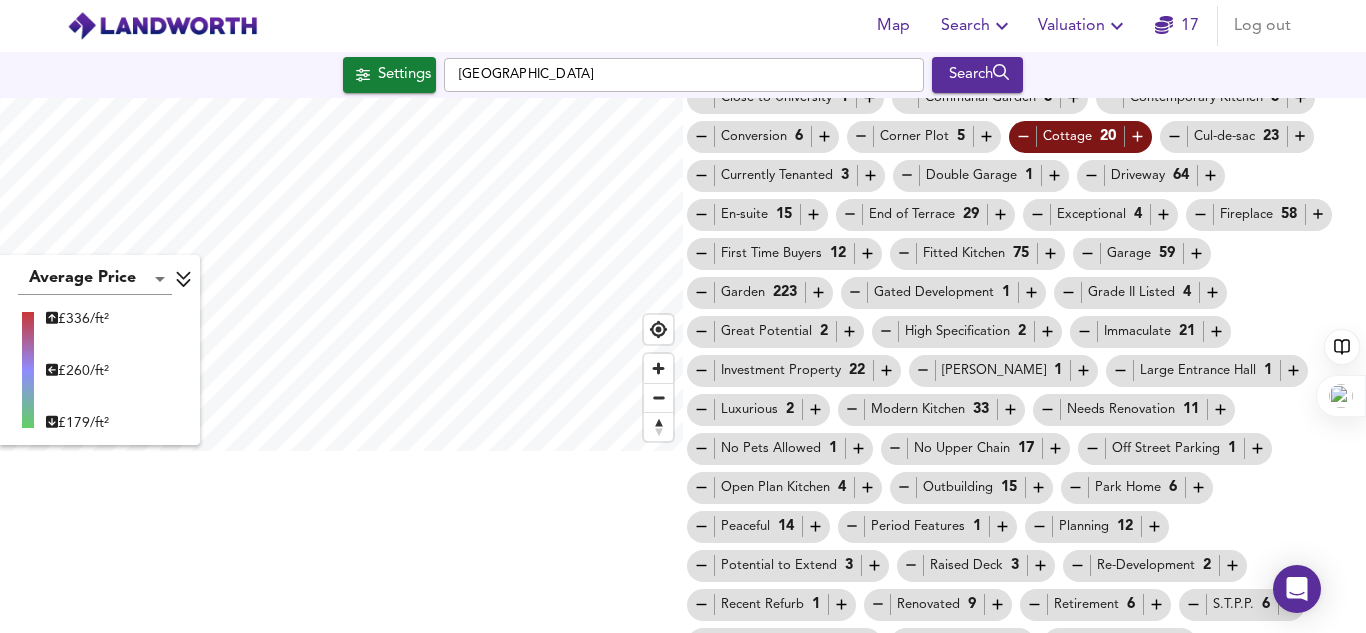 scroll, scrollTop: 187, scrollLeft: 0, axis: vertical 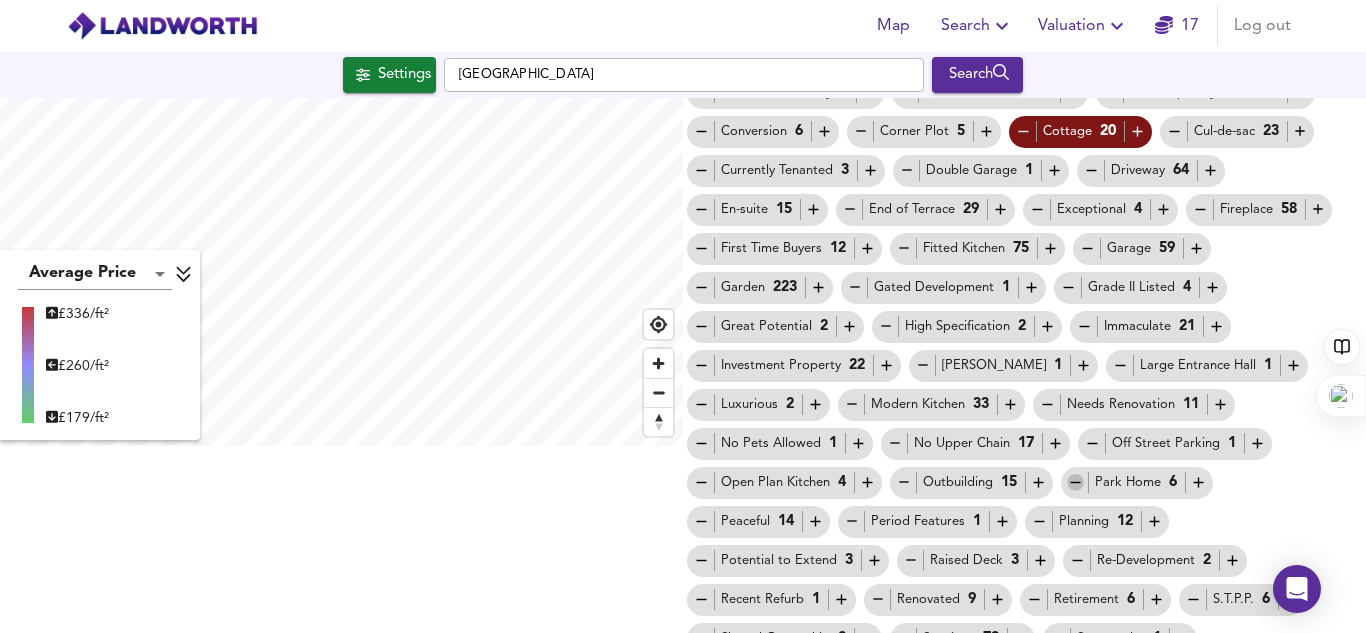 click 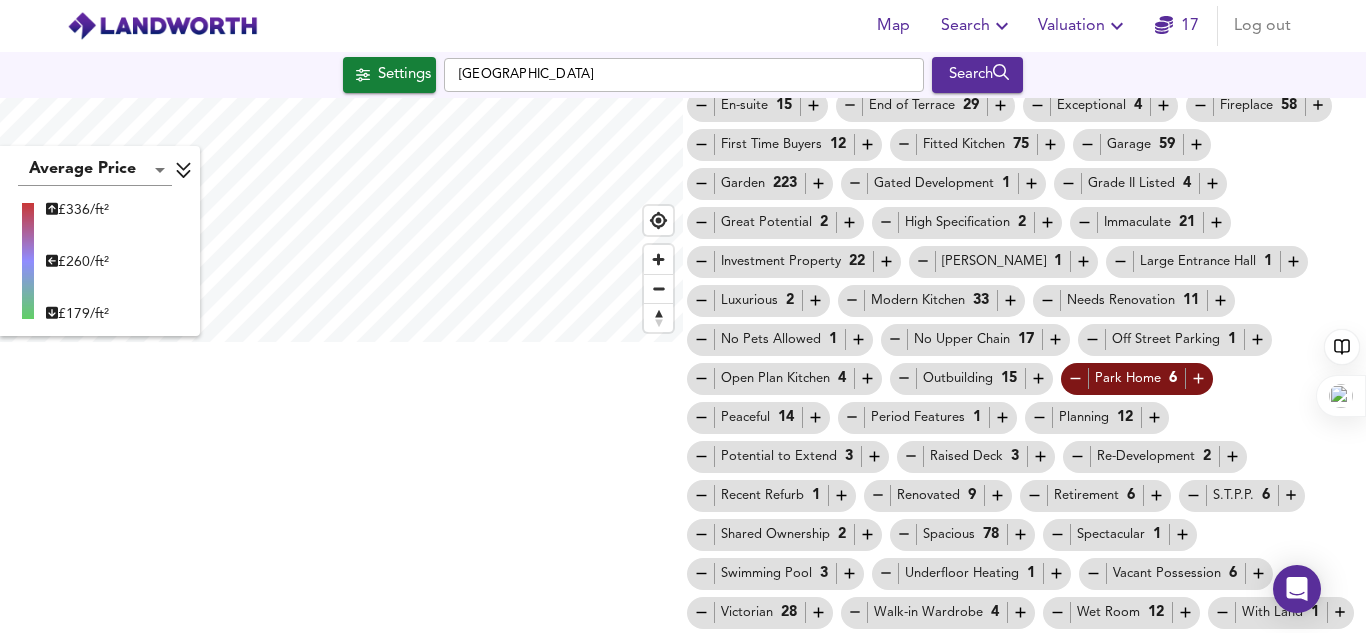 scroll, scrollTop: 293, scrollLeft: 0, axis: vertical 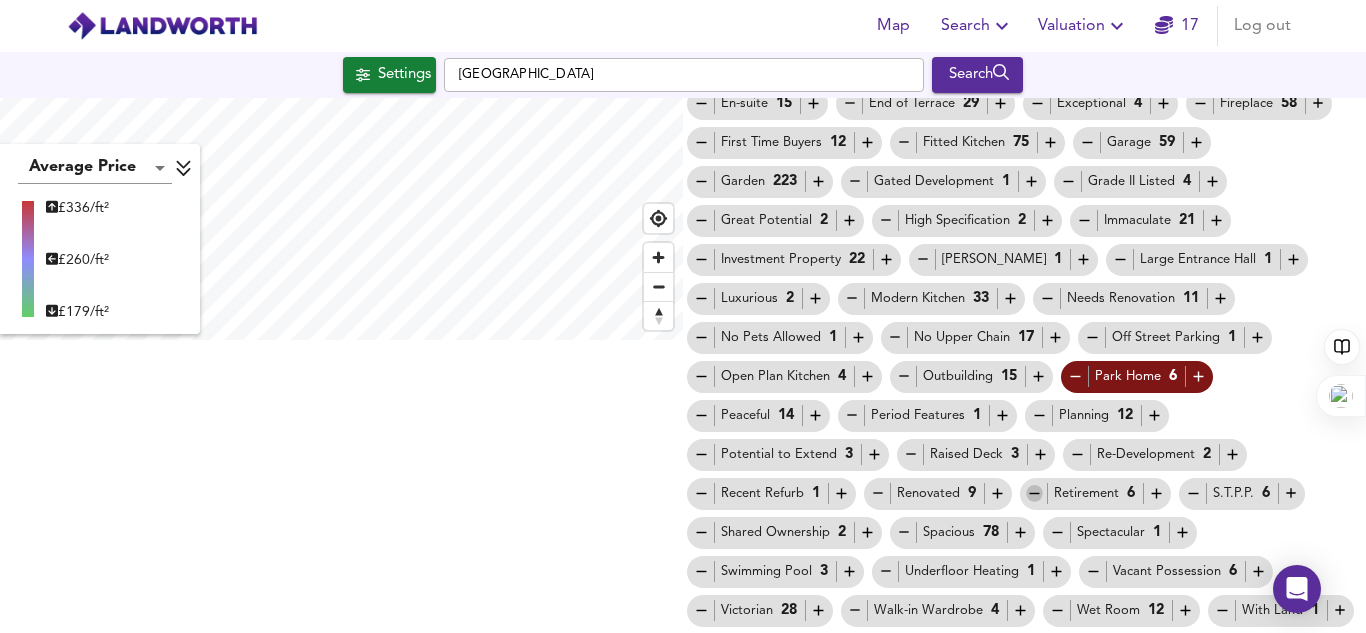 click 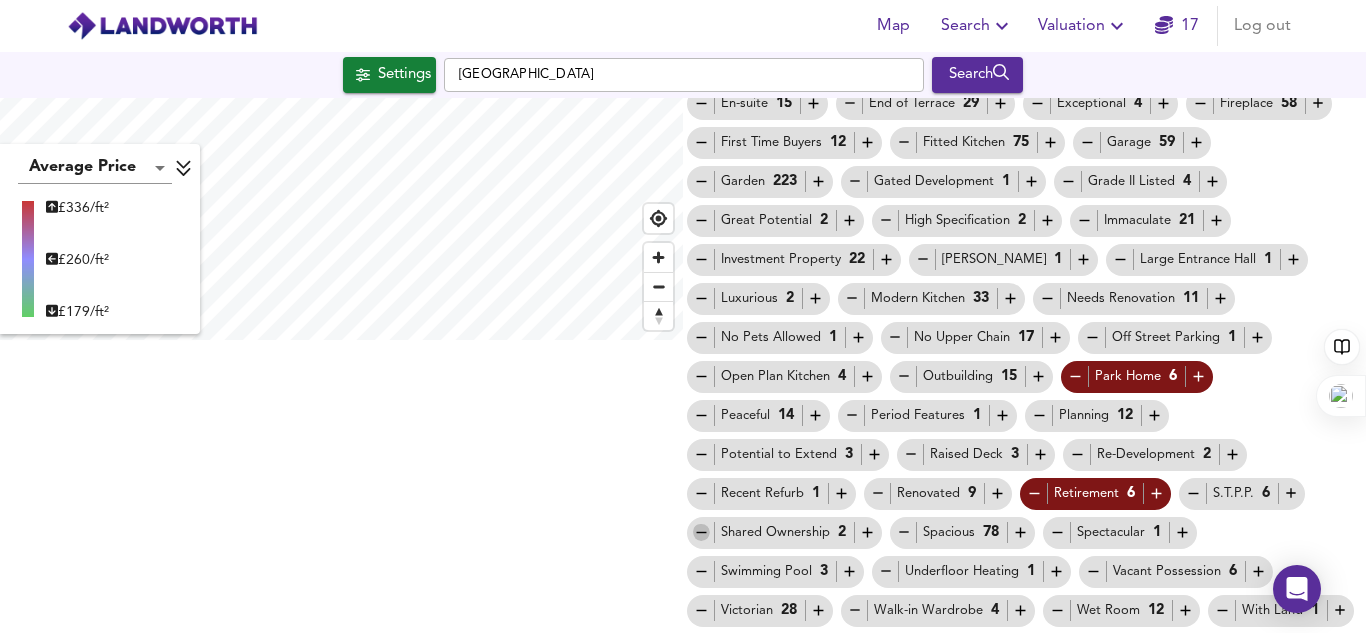 click 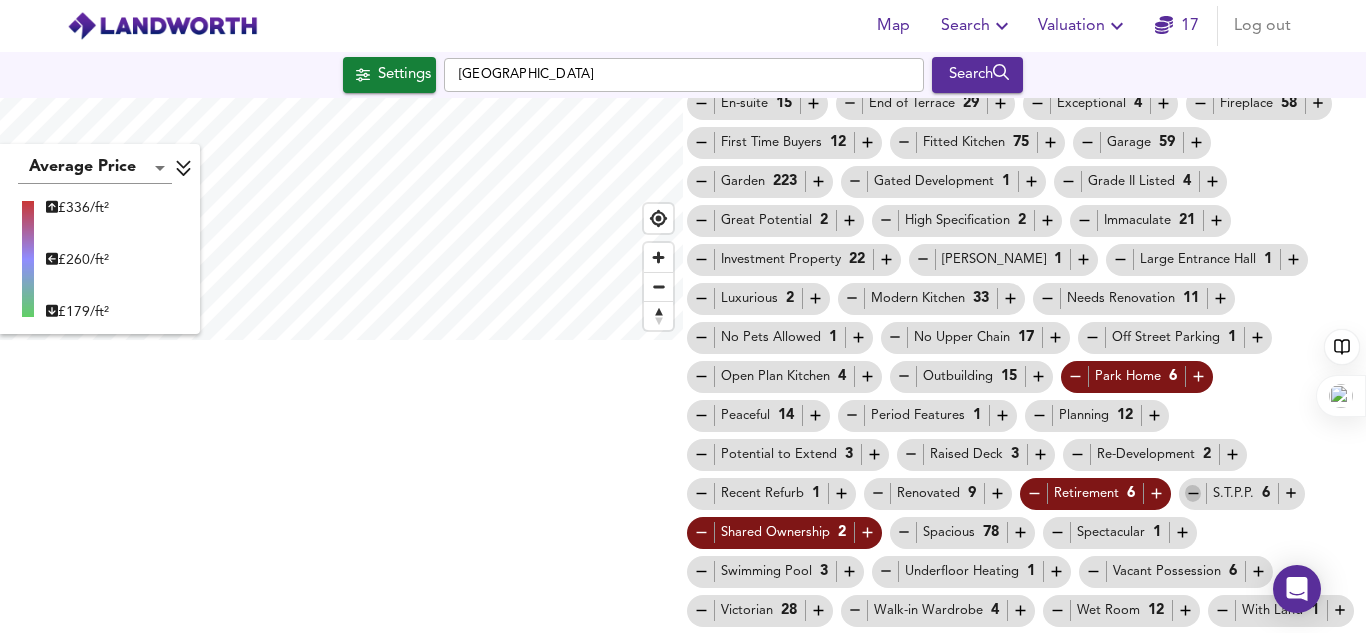 click 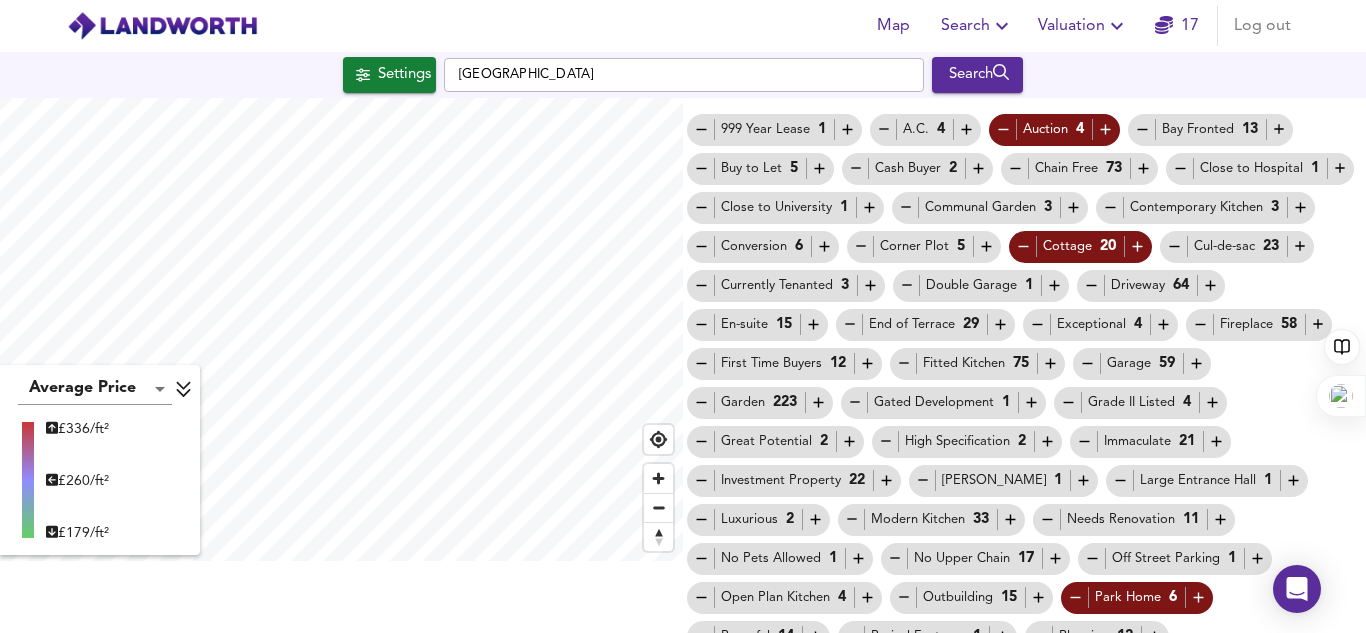 scroll, scrollTop: 0, scrollLeft: 0, axis: both 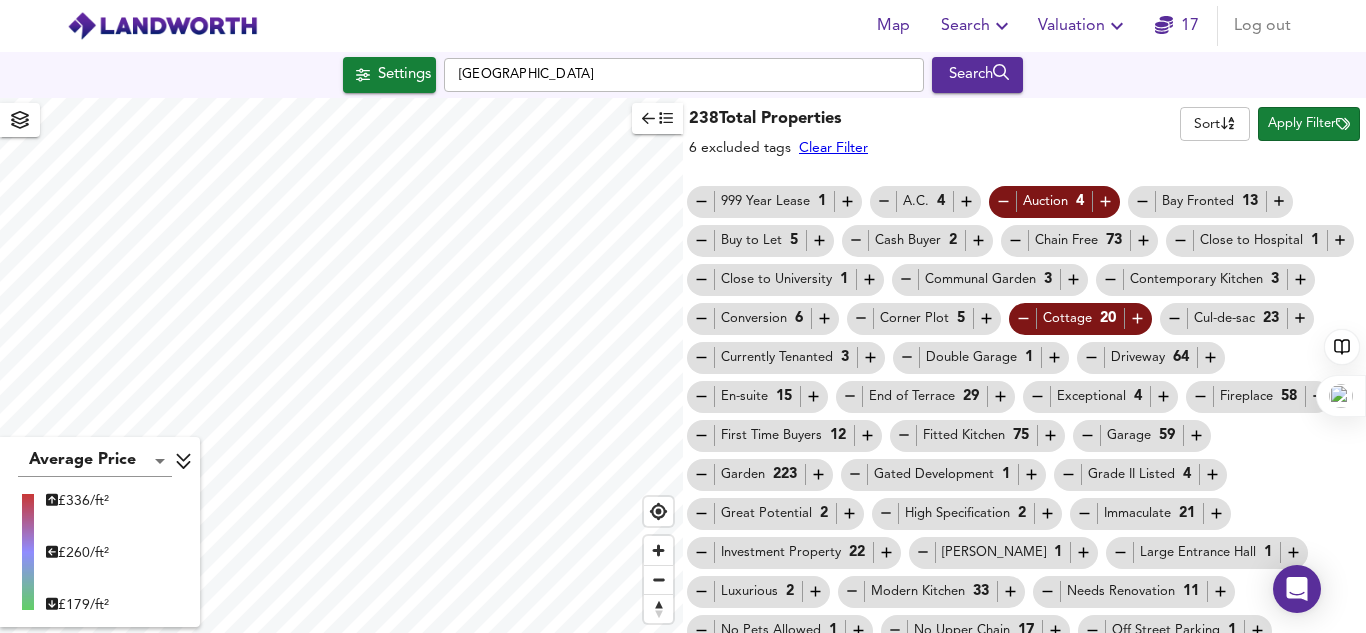 click on "Apply Filter" at bounding box center [1309, 124] 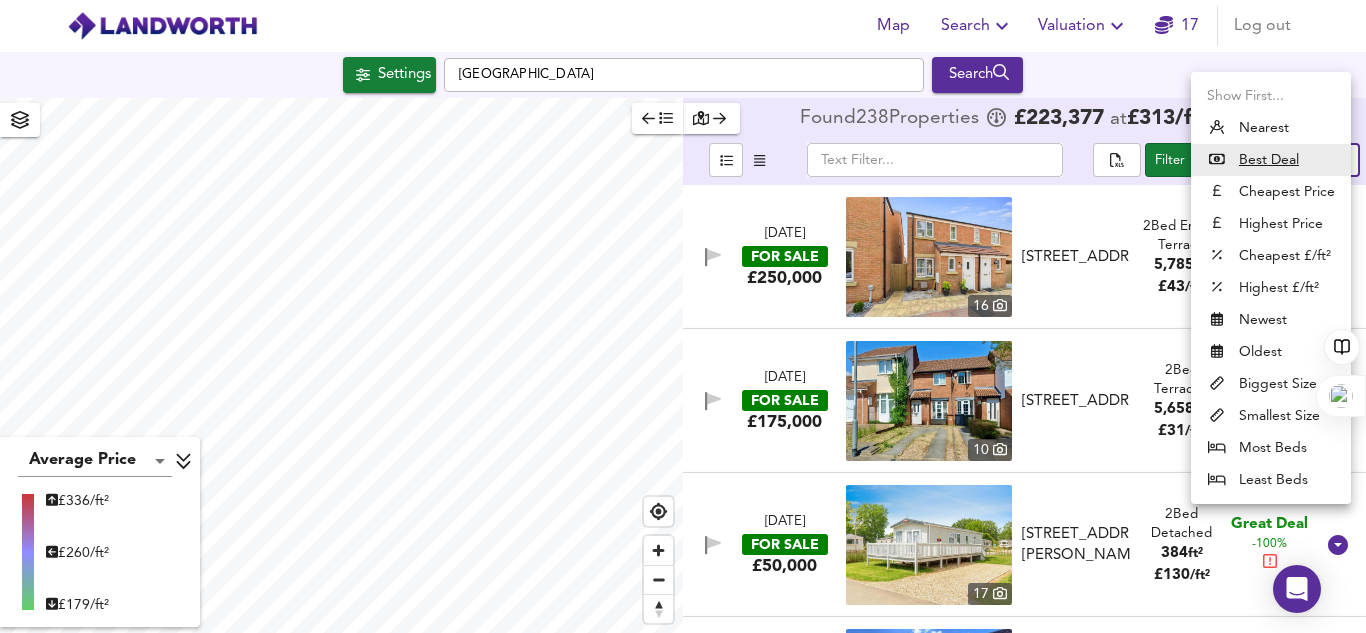 click on "Map Search Valuation    17 Log out        Settings     [GEOGRAPHIC_DATA]        Search              Average Price landworth    £ 336/ft²    £ 260/ft²    £ 179/ft²     Found  238  Propert ies     £ 223,377   at  £ 313 / ft²   average              ​       Filter 195/238   Sort   bestdeal ​ [DATE] FOR SALE £250,000     [STREET_ADDRESS] Alwyn Close, [GEOGRAPHIC_DATA], [GEOGRAPHIC_DATA], [GEOGRAPHIC_DATA], NN2 7GD 2  Bed   End of Terrace 5,785 ft² £ 43 / ft²   Great Deal -100% [DATE] FOR SALE £175,000     [STREET_ADDRESS] Gedling Close, [GEOGRAPHIC_DATA] 9UT 2  Bed   Terraced 5,658 ft² £ 31 / ft²   Great Deal -100% [DATE] FOR SALE £50,000     [STREET_ADDRESS][PERSON_NAME] [GEOGRAPHIC_DATA][PERSON_NAME], [GEOGRAPHIC_DATA], [GEOGRAPHIC_DATA], [GEOGRAPHIC_DATA], NN3 9DA 2  Bed   Detached 384 ft² £ 130 / ft²   Great Deal -100% FOR SALE" at bounding box center [683, 316] 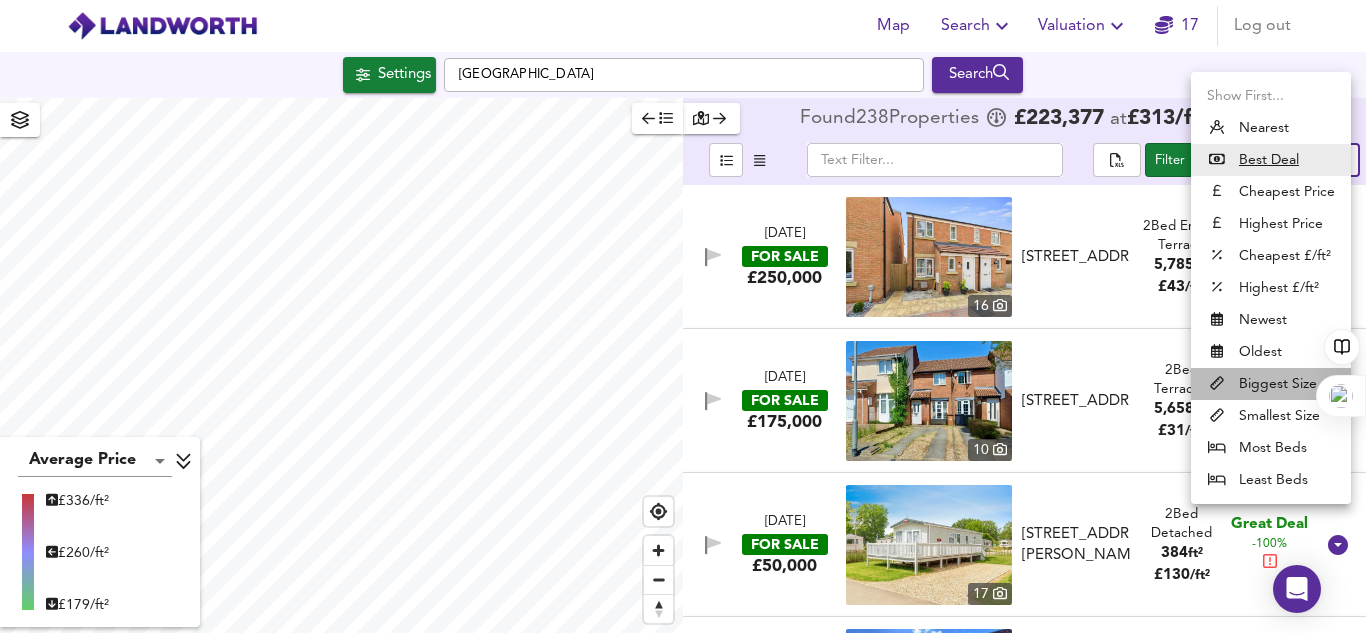 click on "Biggest Size" at bounding box center [1271, 384] 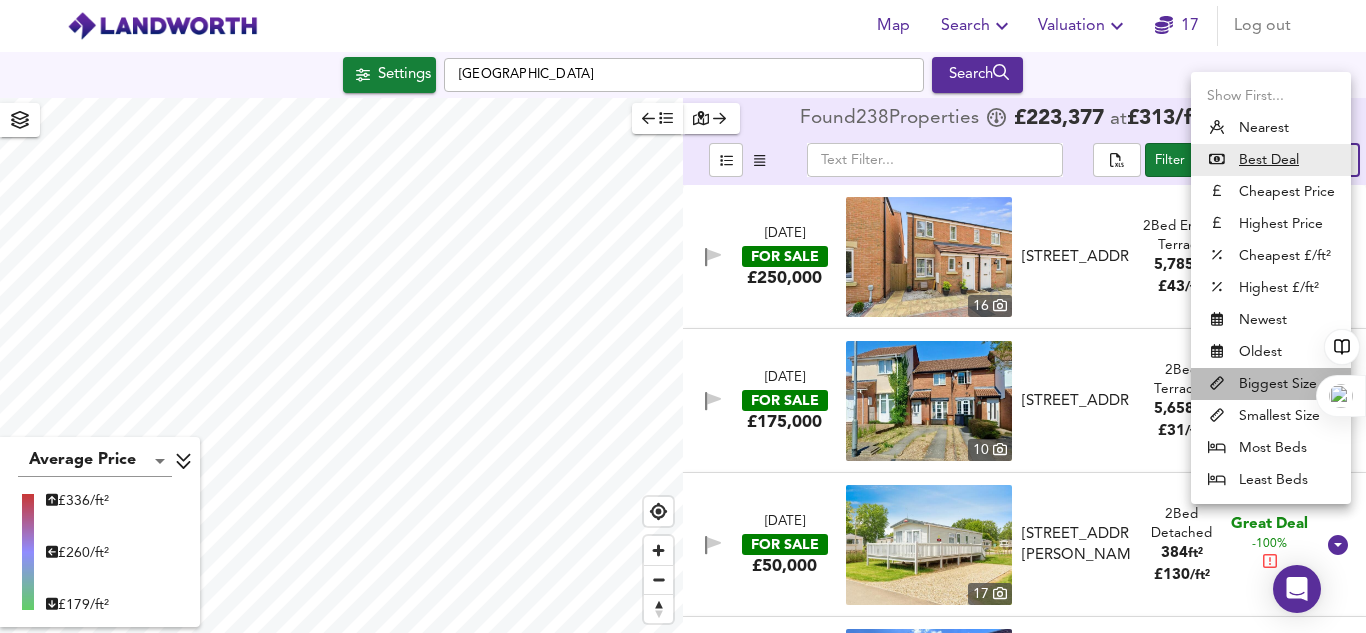 type on "biggest" 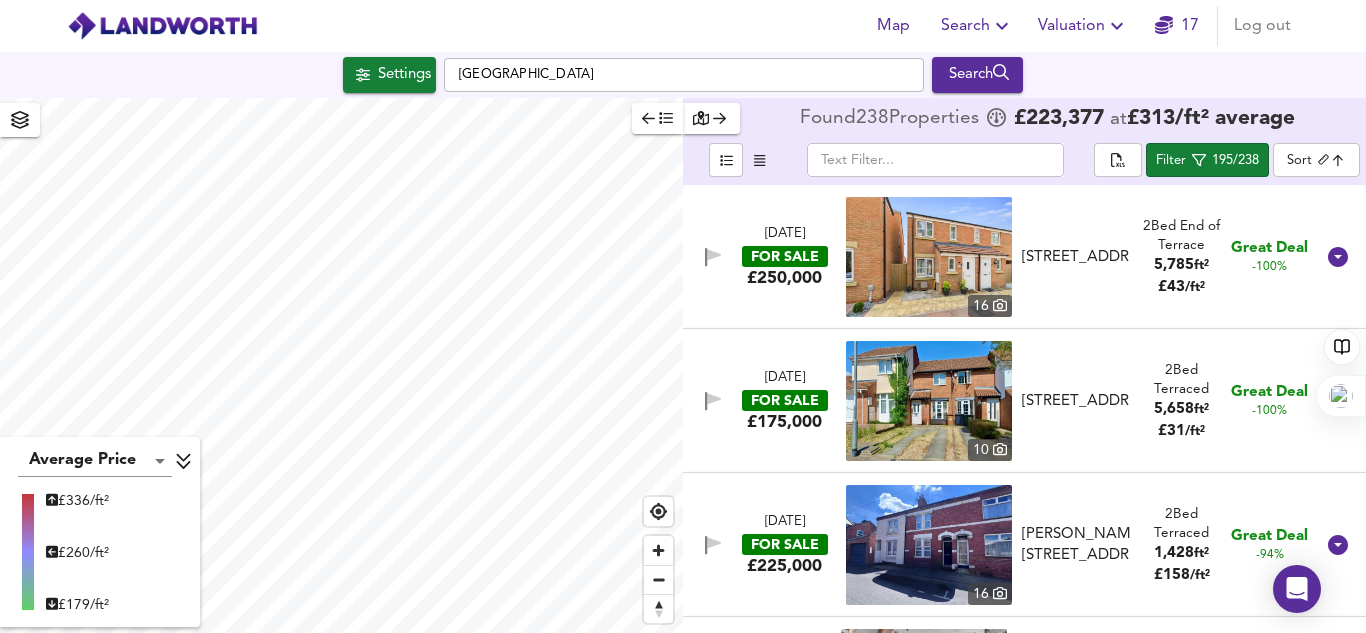 click at bounding box center (929, 401) 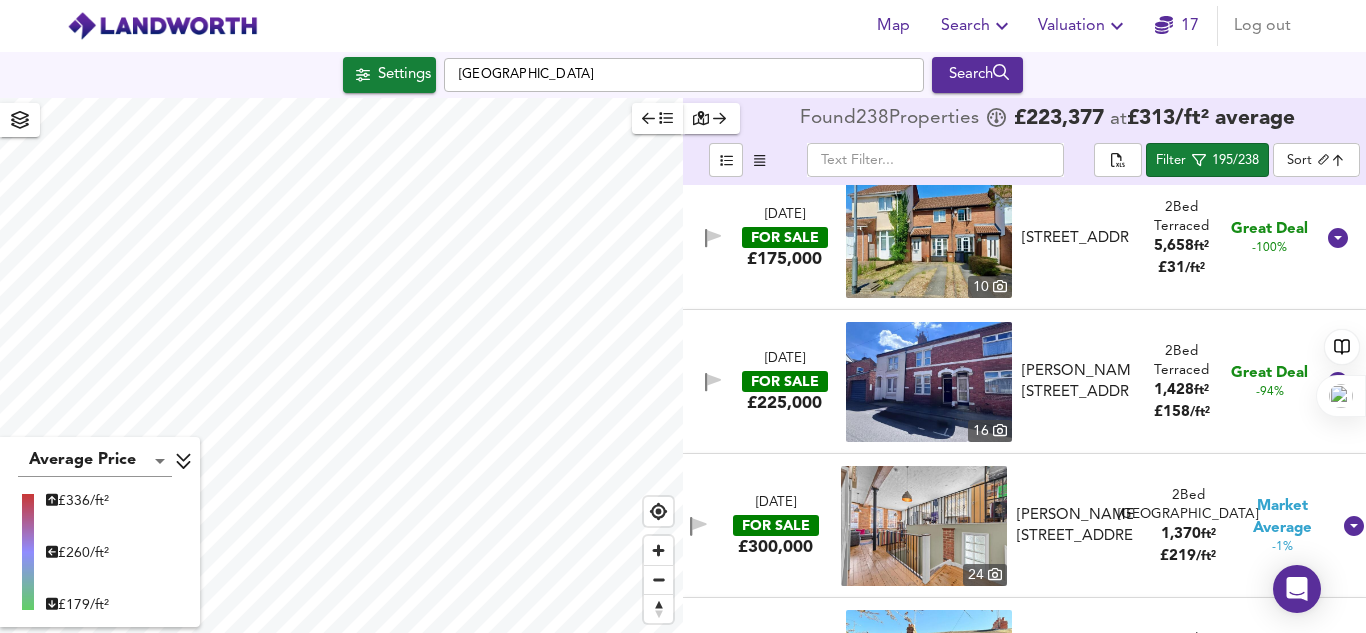 scroll, scrollTop: 164, scrollLeft: 0, axis: vertical 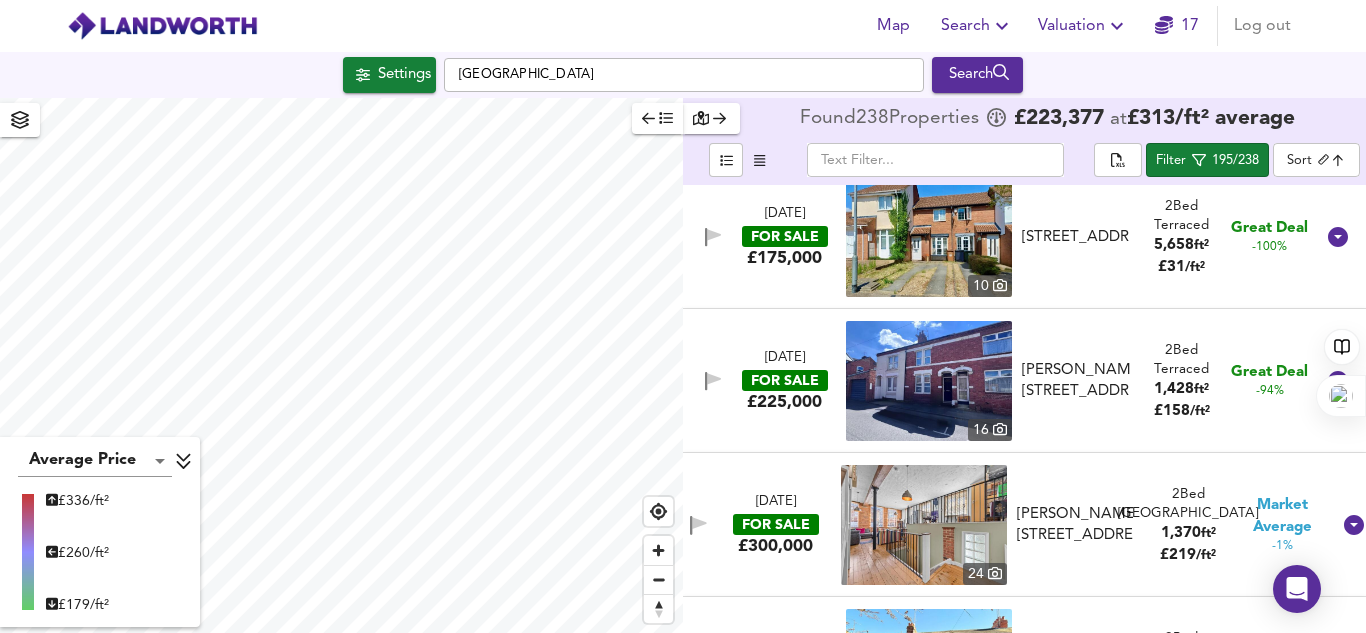click on "1,428" at bounding box center [1174, 389] 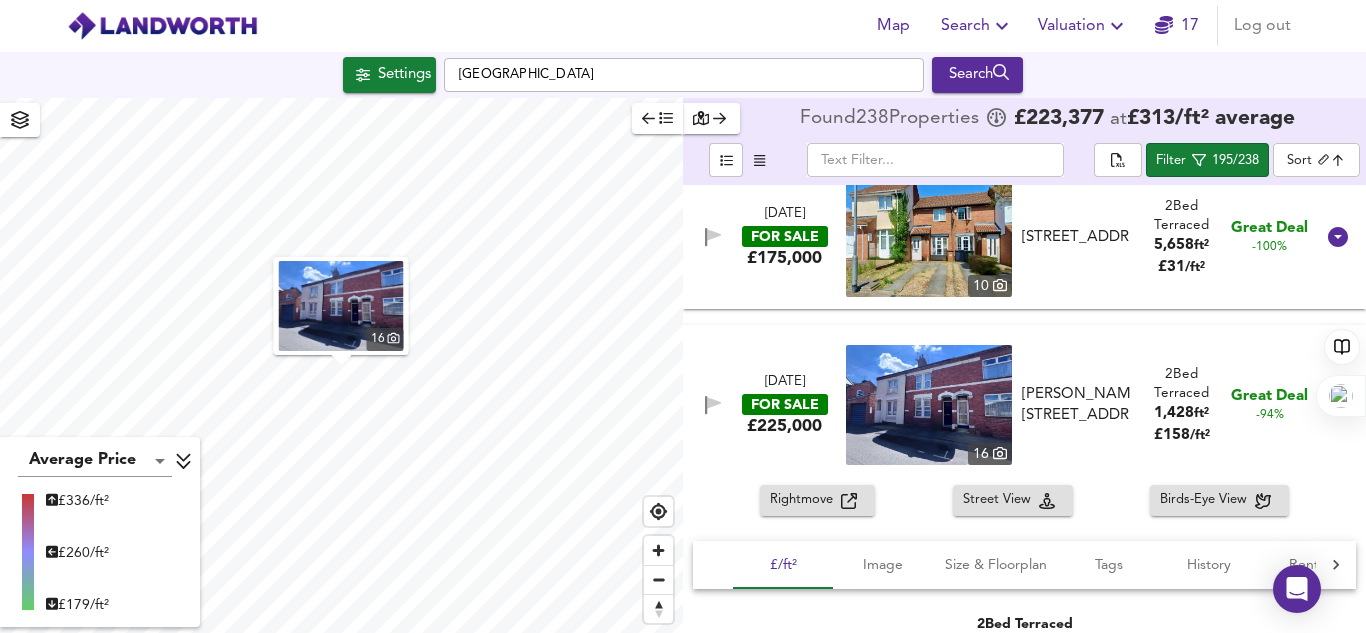 click at bounding box center (929, 405) 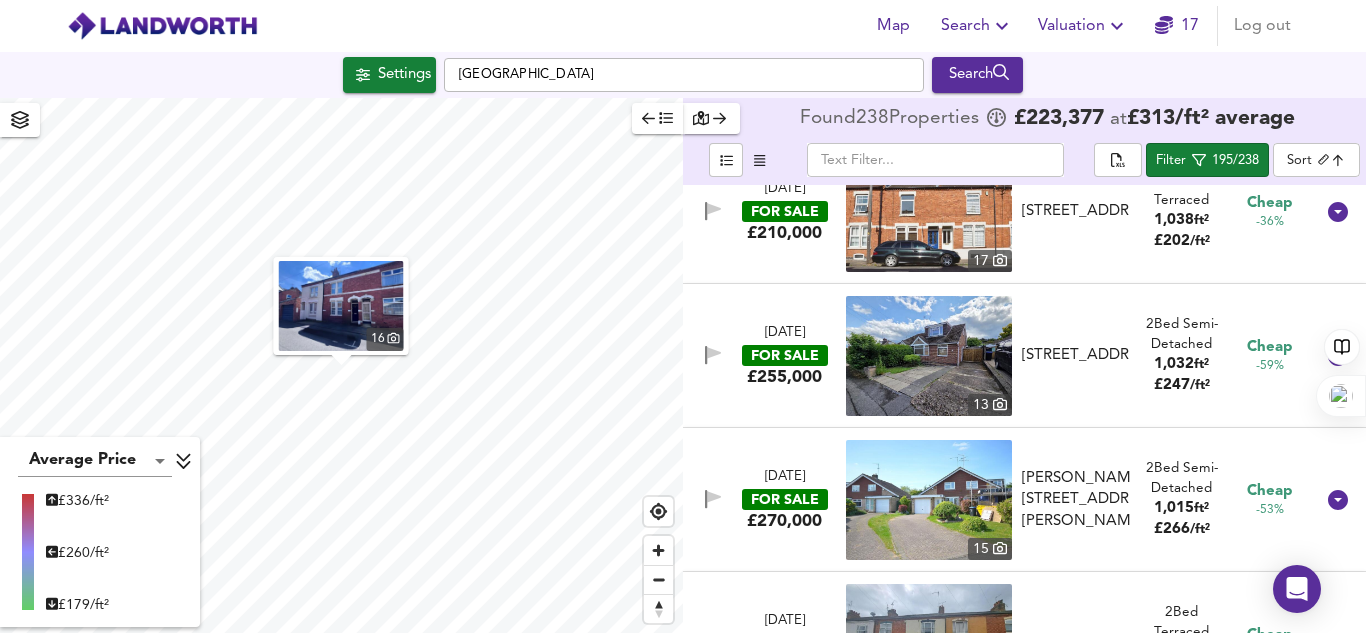 scroll, scrollTop: 1506, scrollLeft: 0, axis: vertical 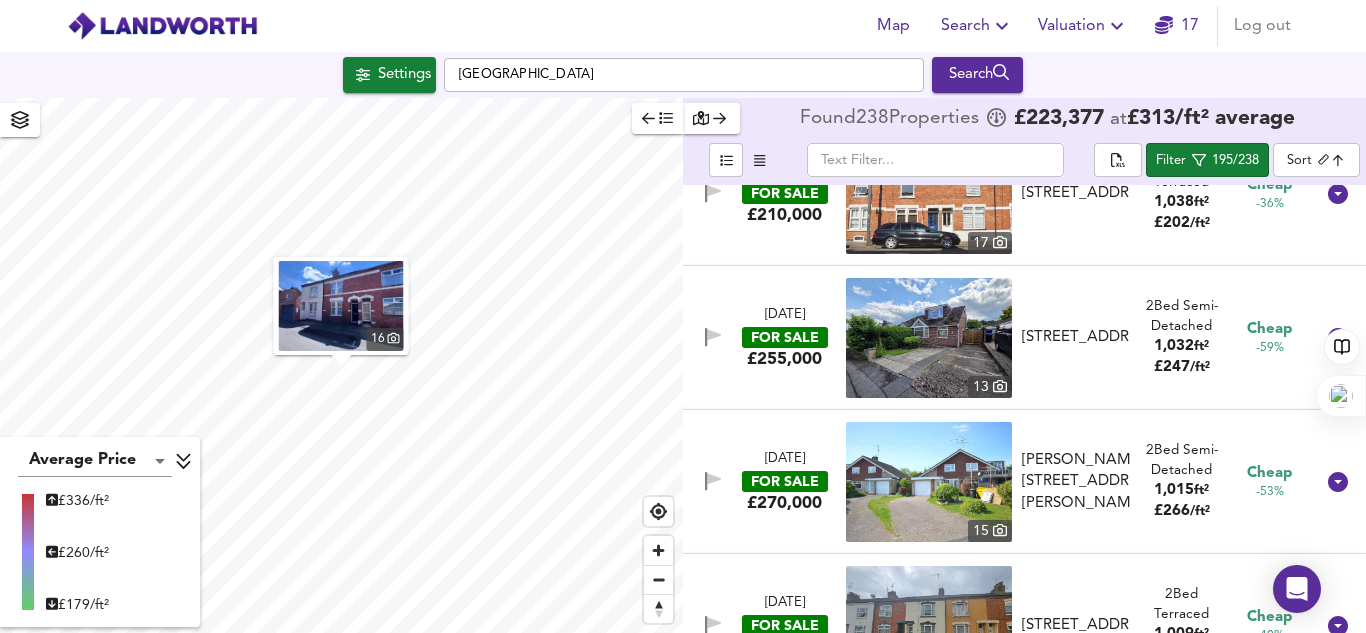 click at bounding box center [929, 338] 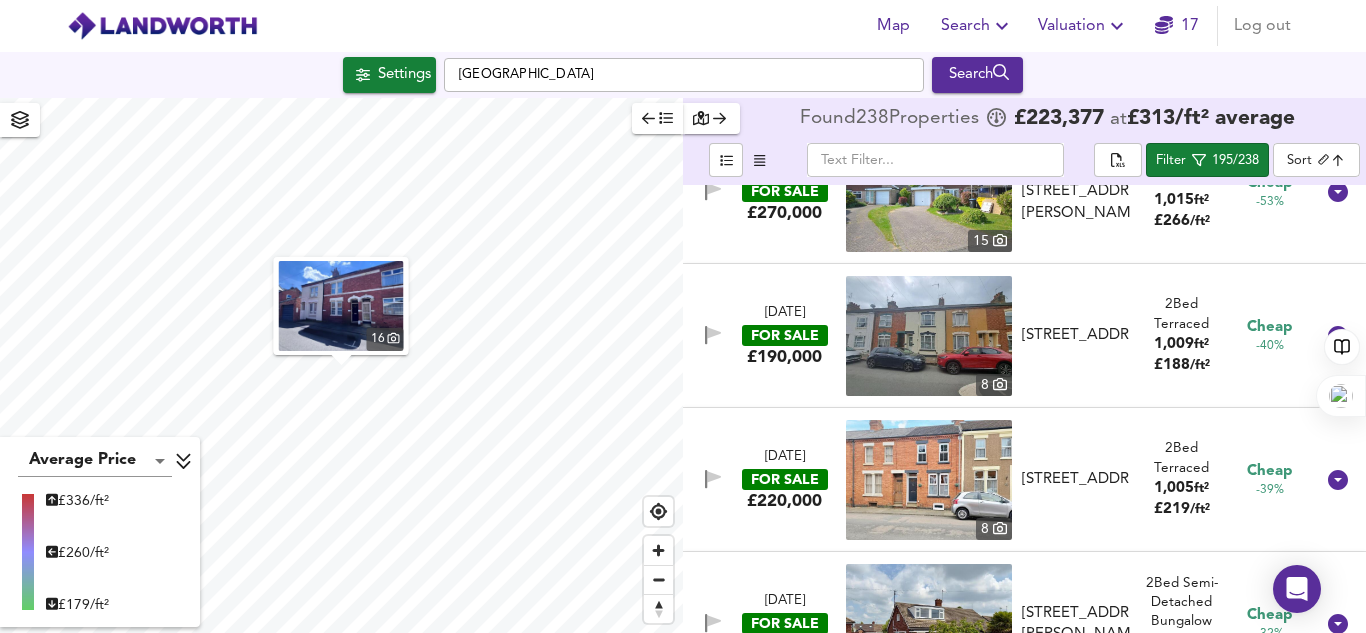 scroll, scrollTop: 1797, scrollLeft: 0, axis: vertical 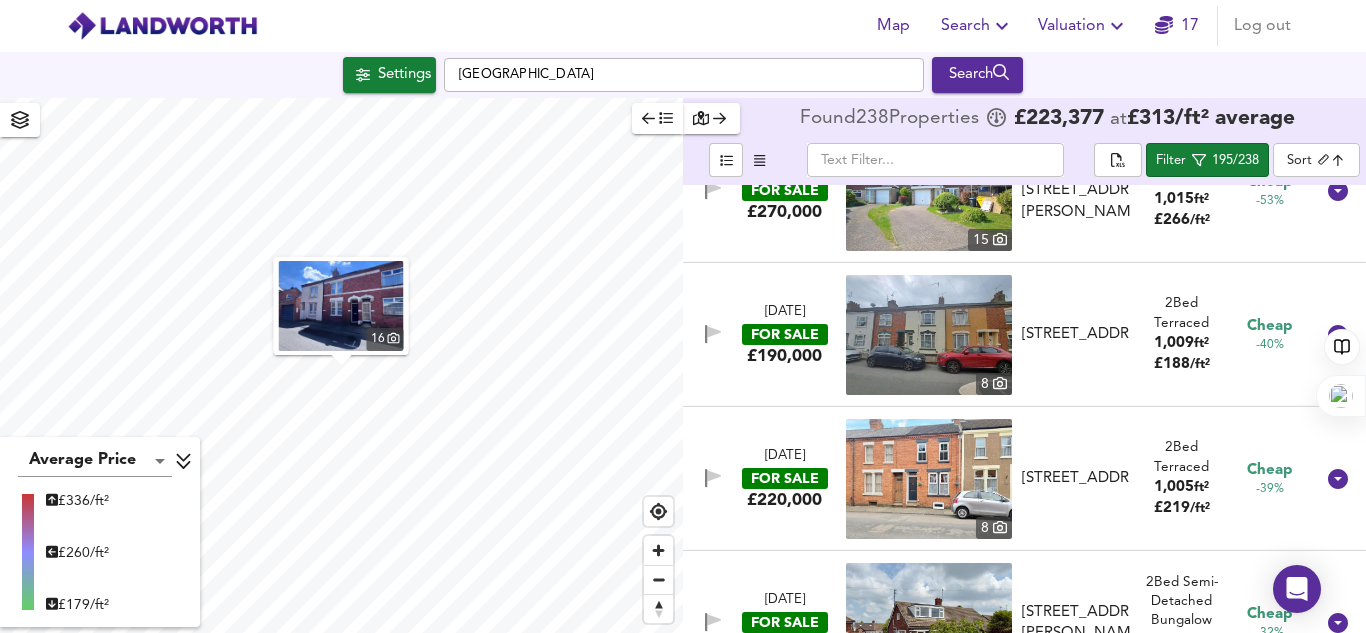 click at bounding box center [929, 335] 